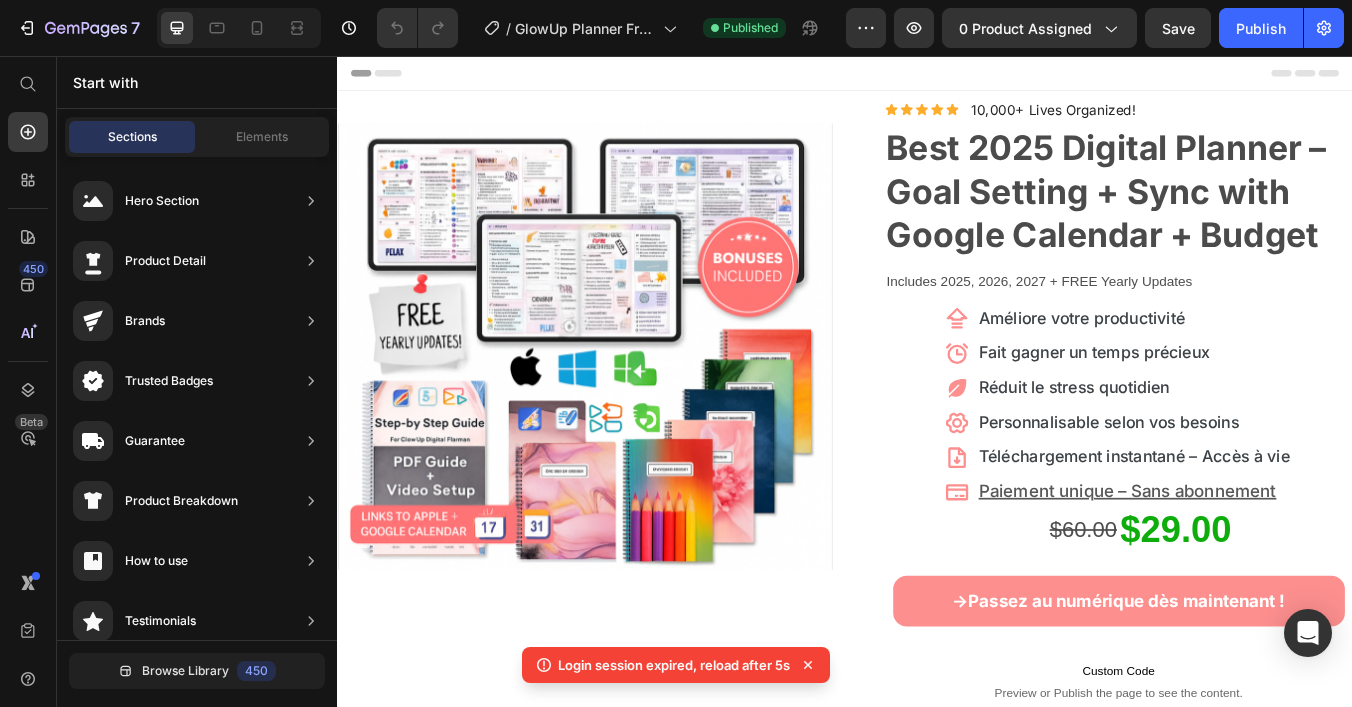 scroll, scrollTop: 0, scrollLeft: 0, axis: both 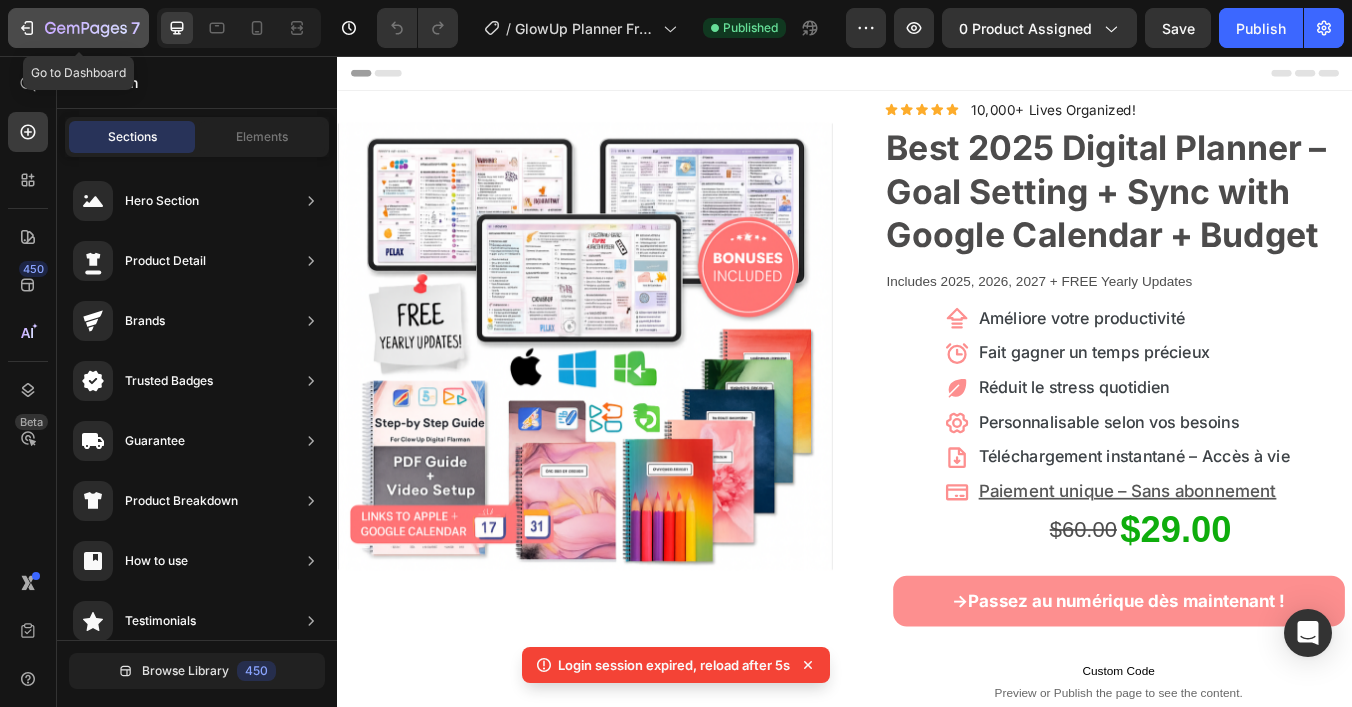 click 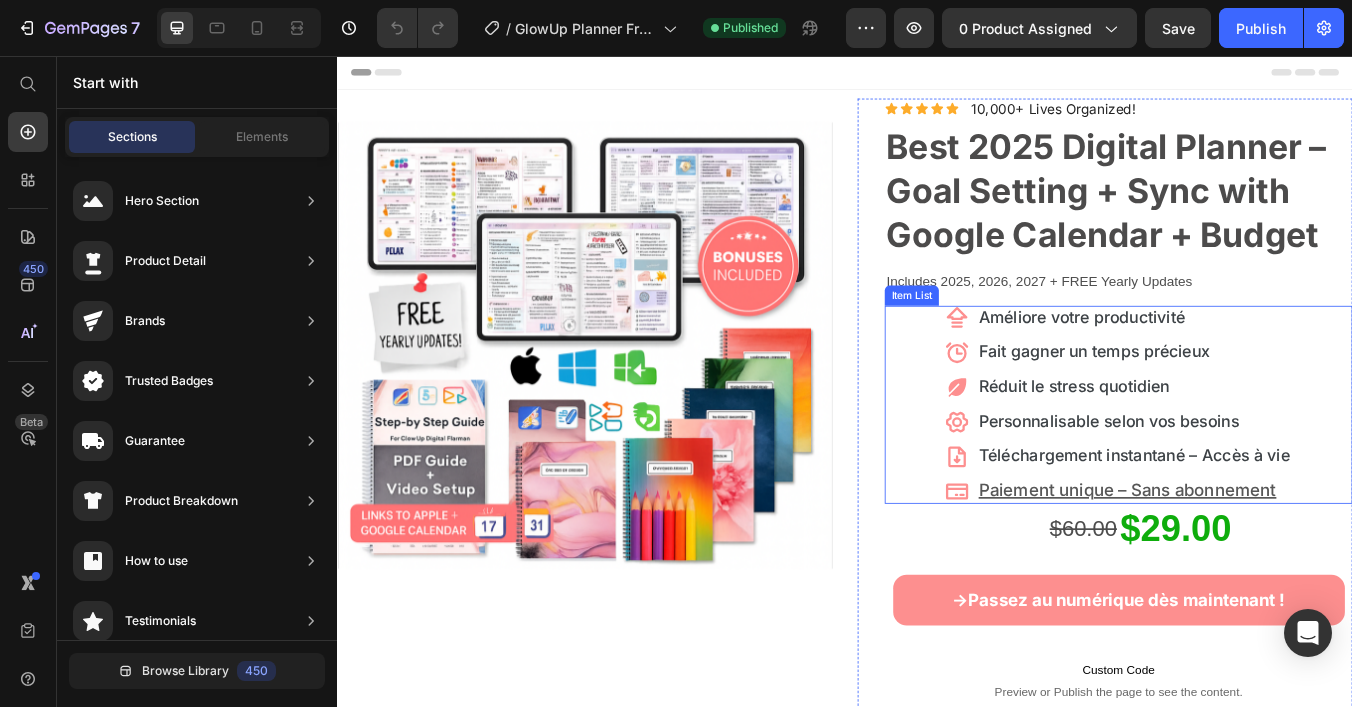 scroll, scrollTop: 0, scrollLeft: 0, axis: both 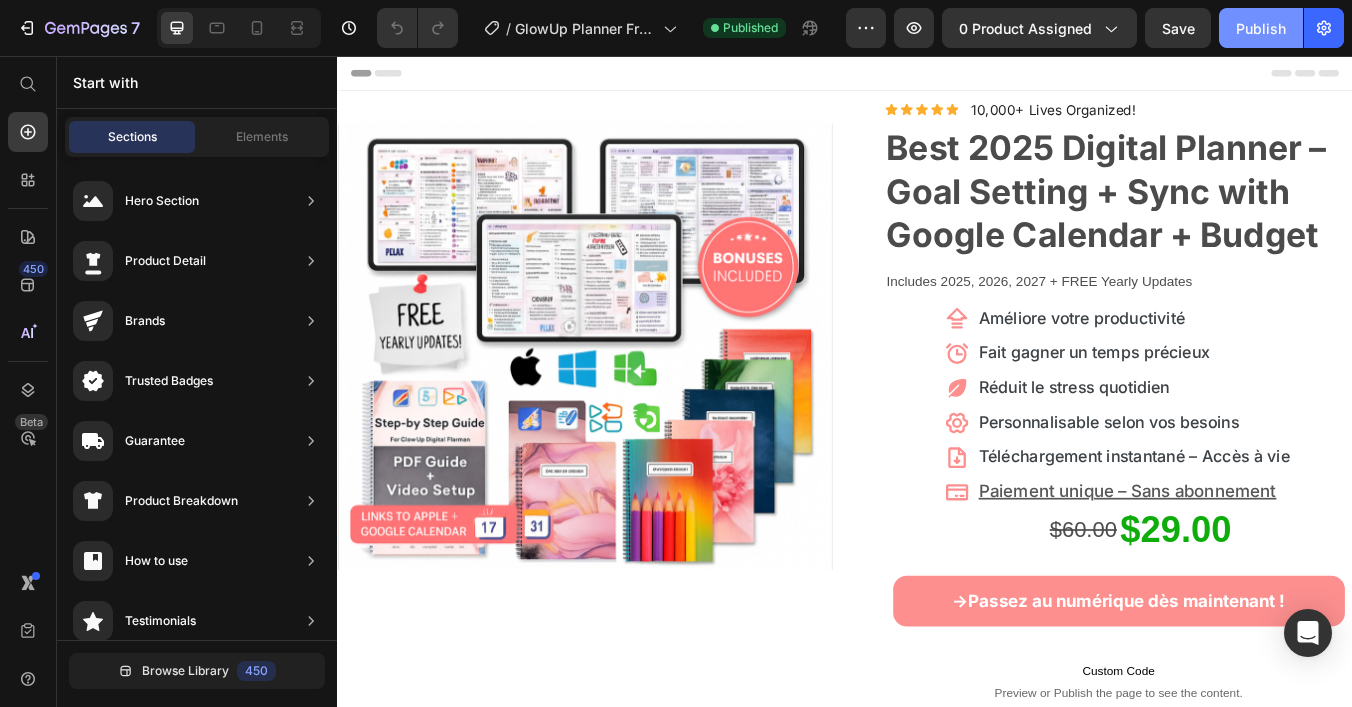click on "Publish" at bounding box center [1261, 28] 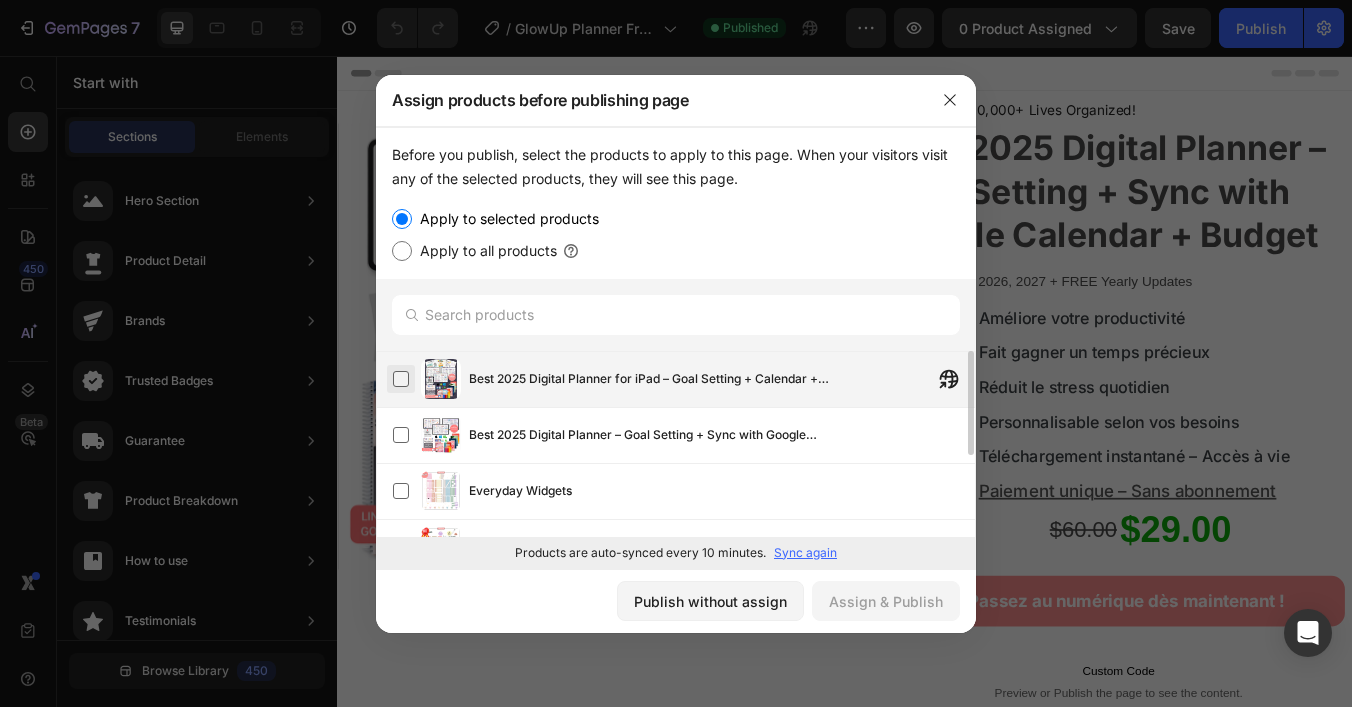 click at bounding box center [401, 379] 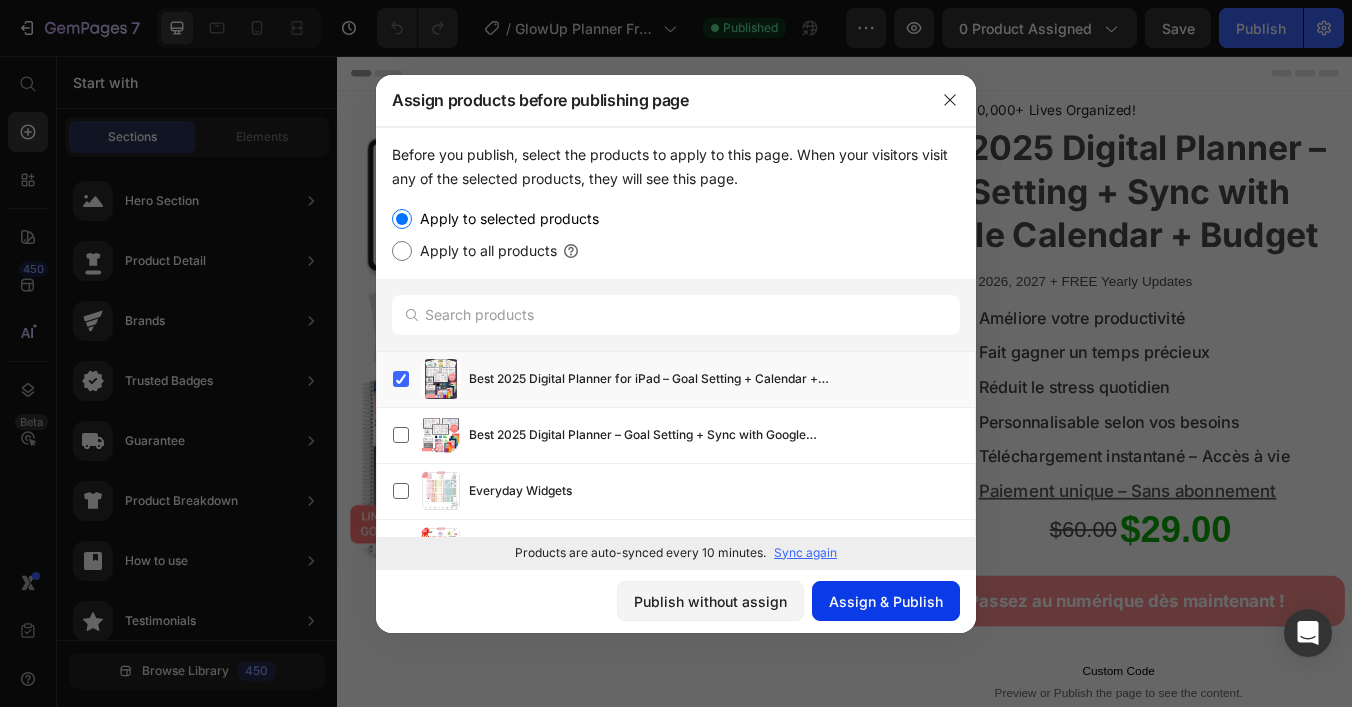 click on "Assign & Publish" at bounding box center [886, 601] 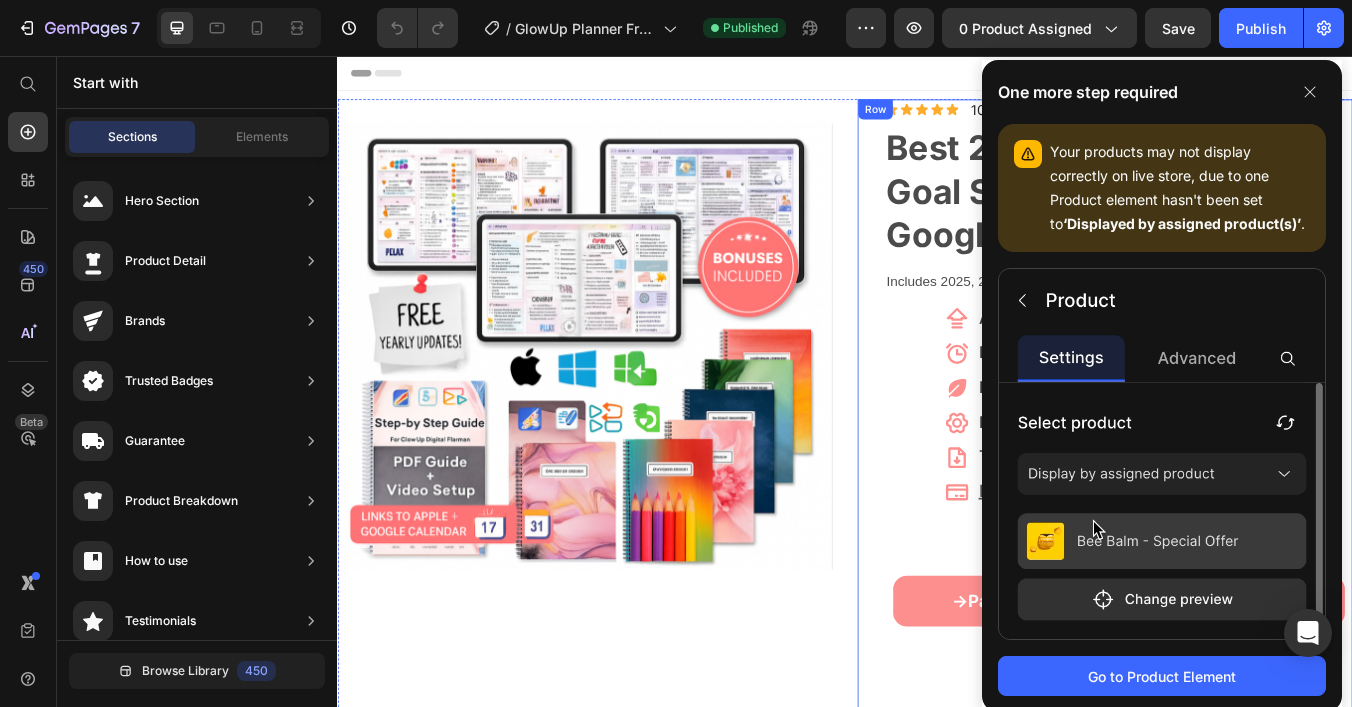 click at bounding box center [629, 399] 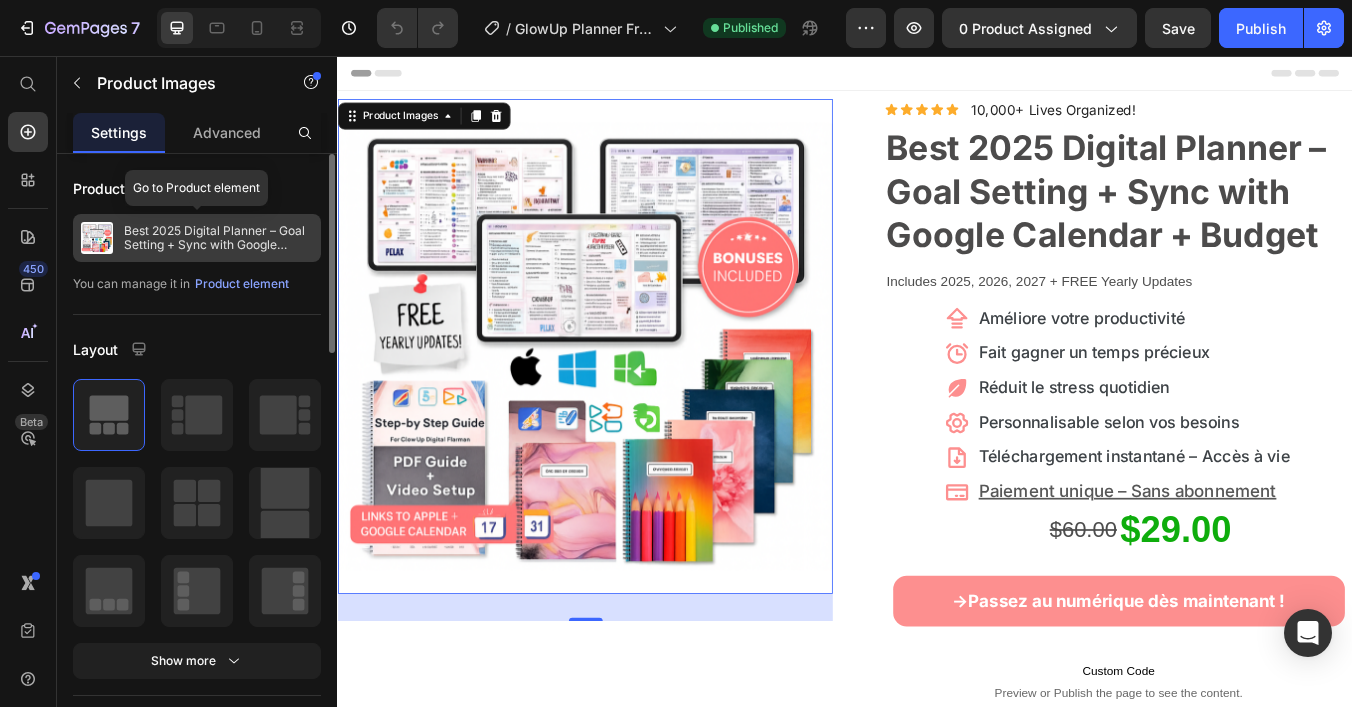 click on "Best 2025 Digital Planner – Goal Setting + Sync with Google Calendar + Budget" at bounding box center (218, 238) 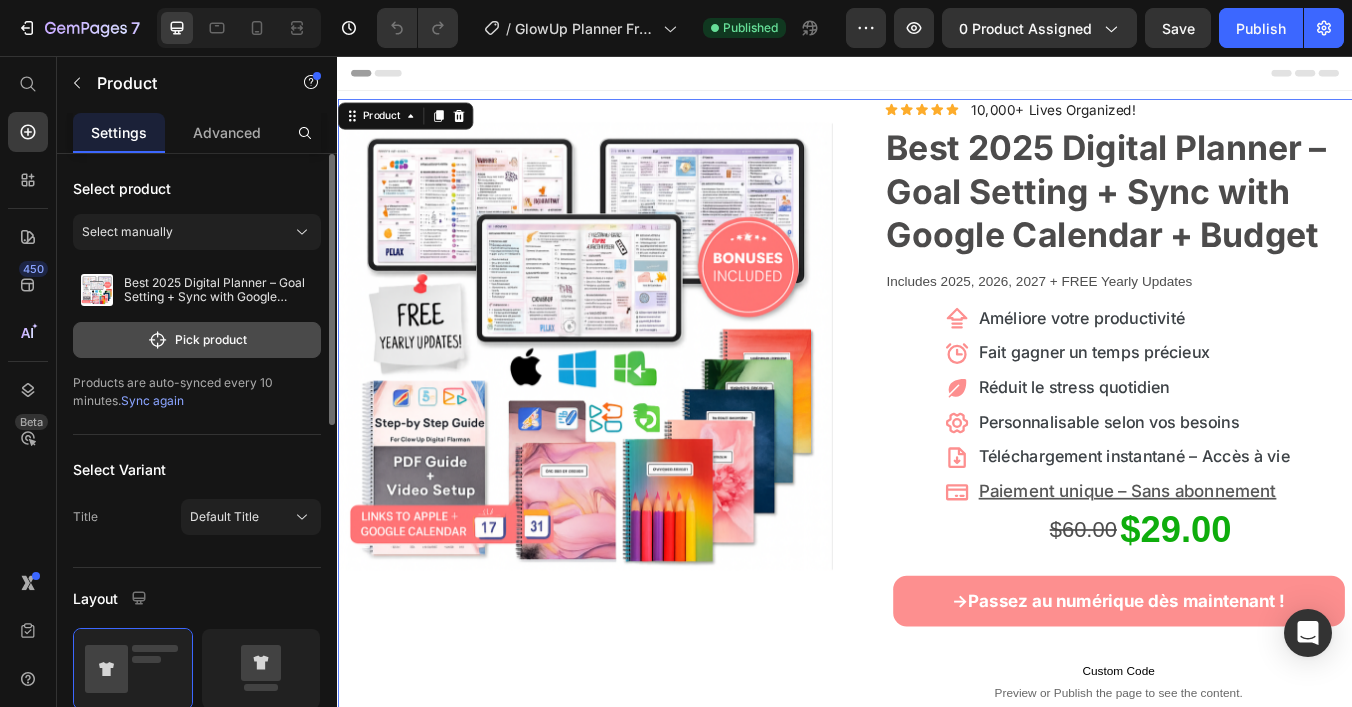 click on "Pick product" 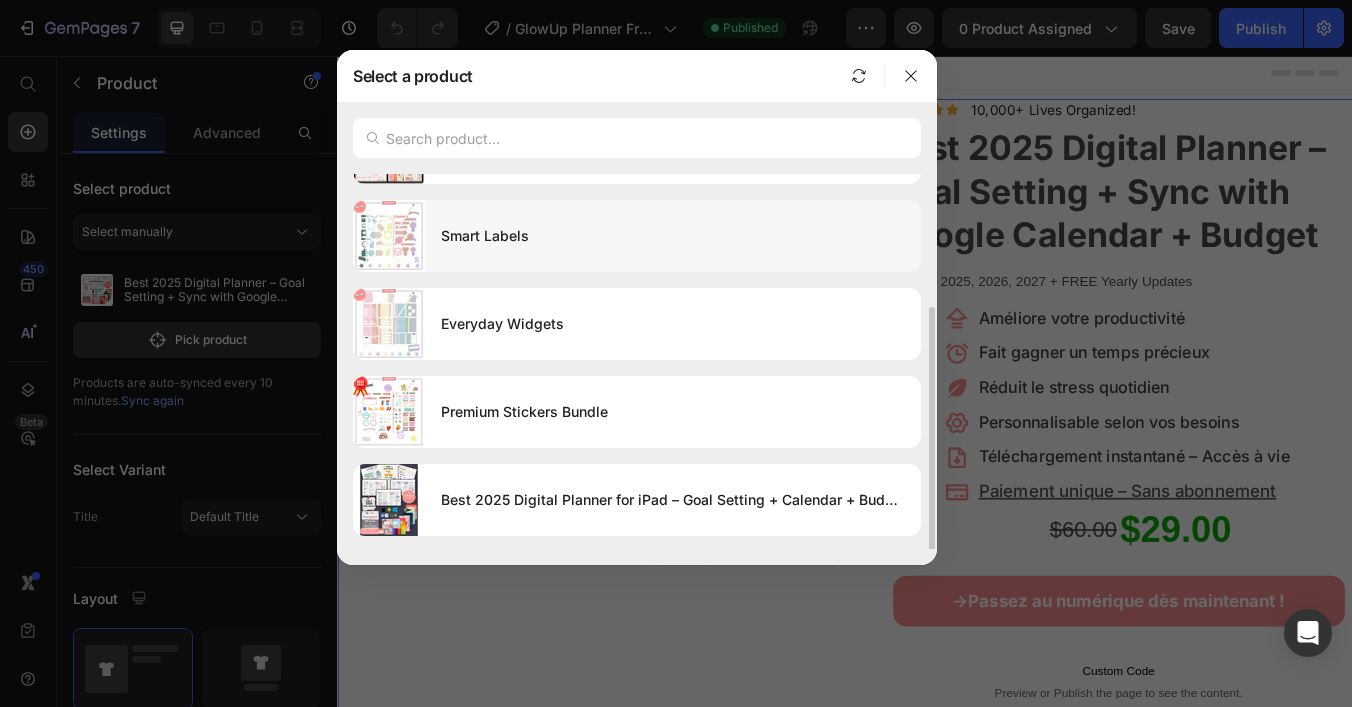 scroll, scrollTop: 140, scrollLeft: 0, axis: vertical 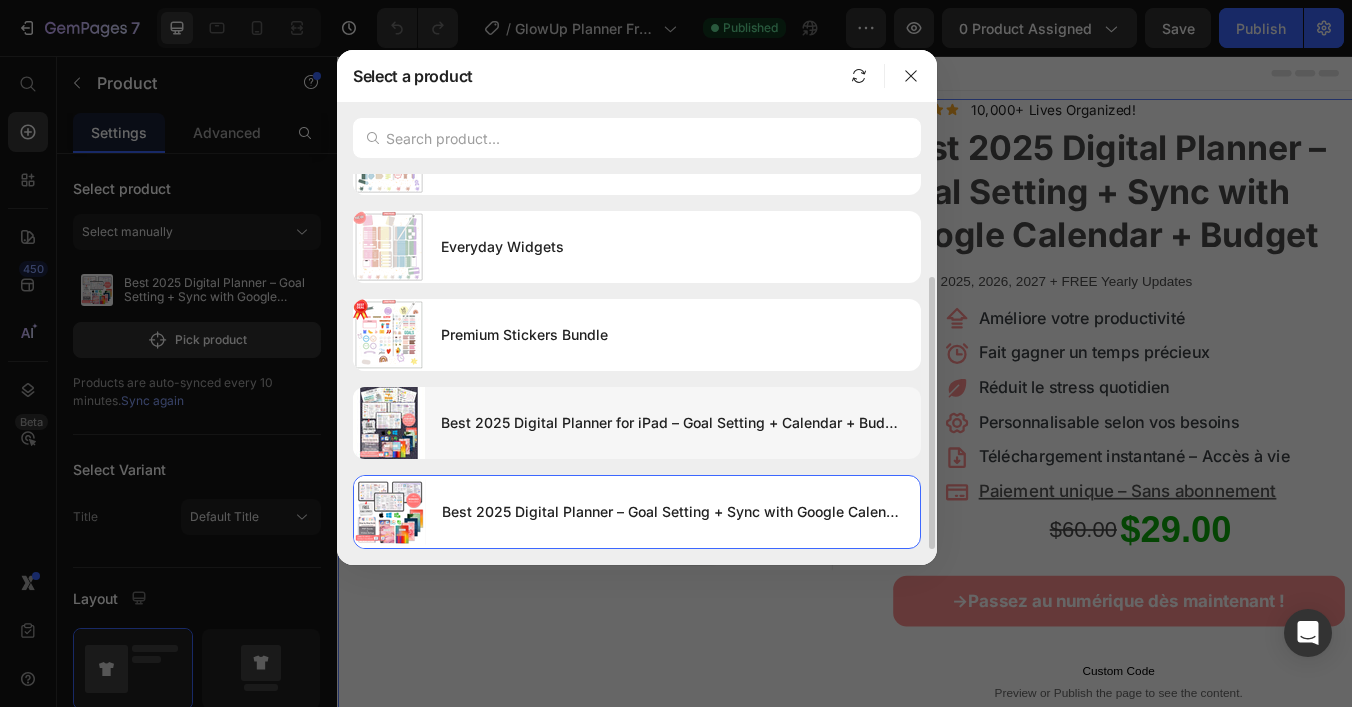 click on "Best 2025 Digital Planner for iPad – Goal Setting + Calendar + Budget" at bounding box center [673, 423] 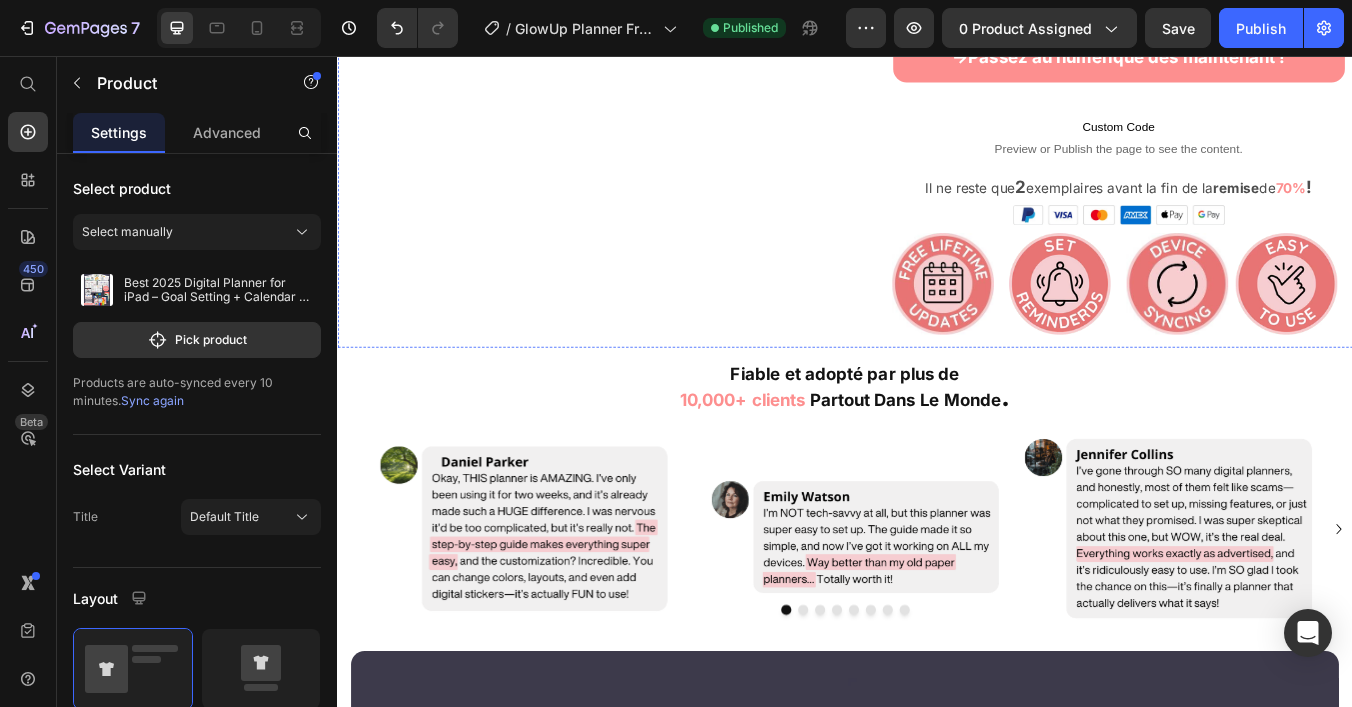 scroll, scrollTop: 108, scrollLeft: 0, axis: vertical 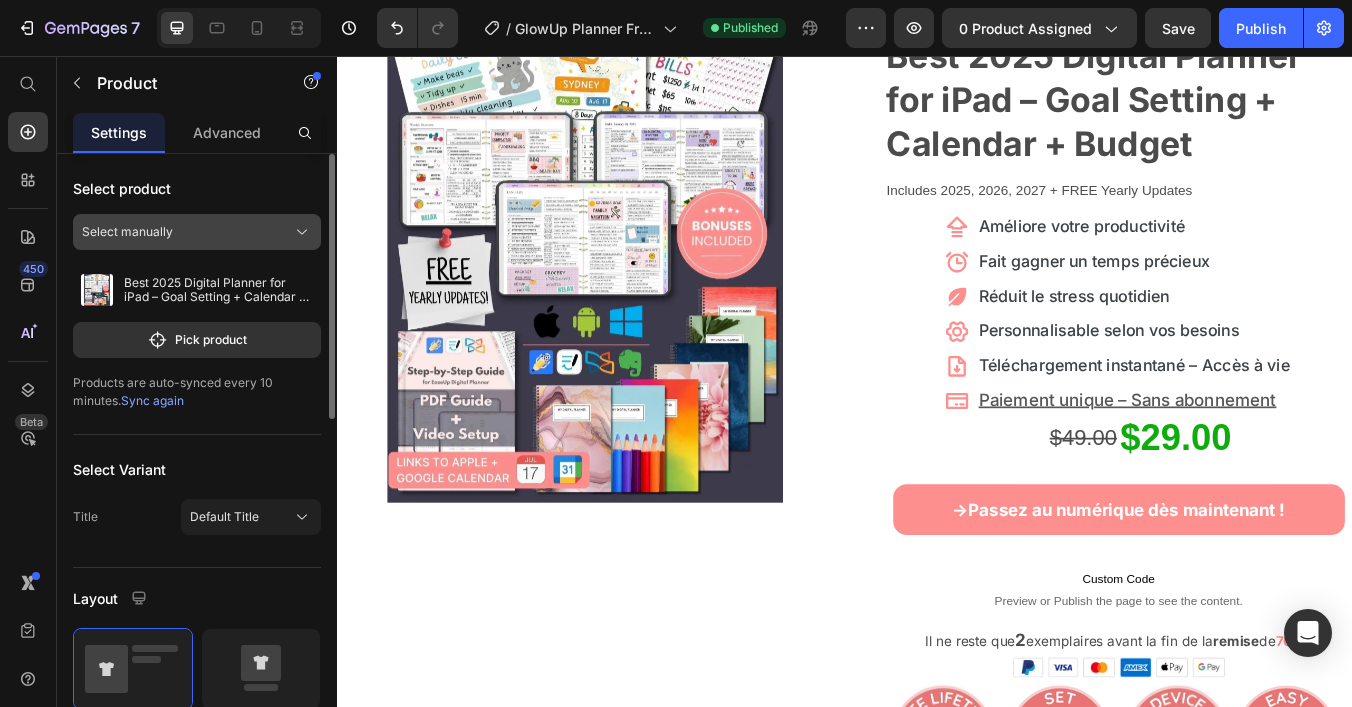 click on "Select manually" 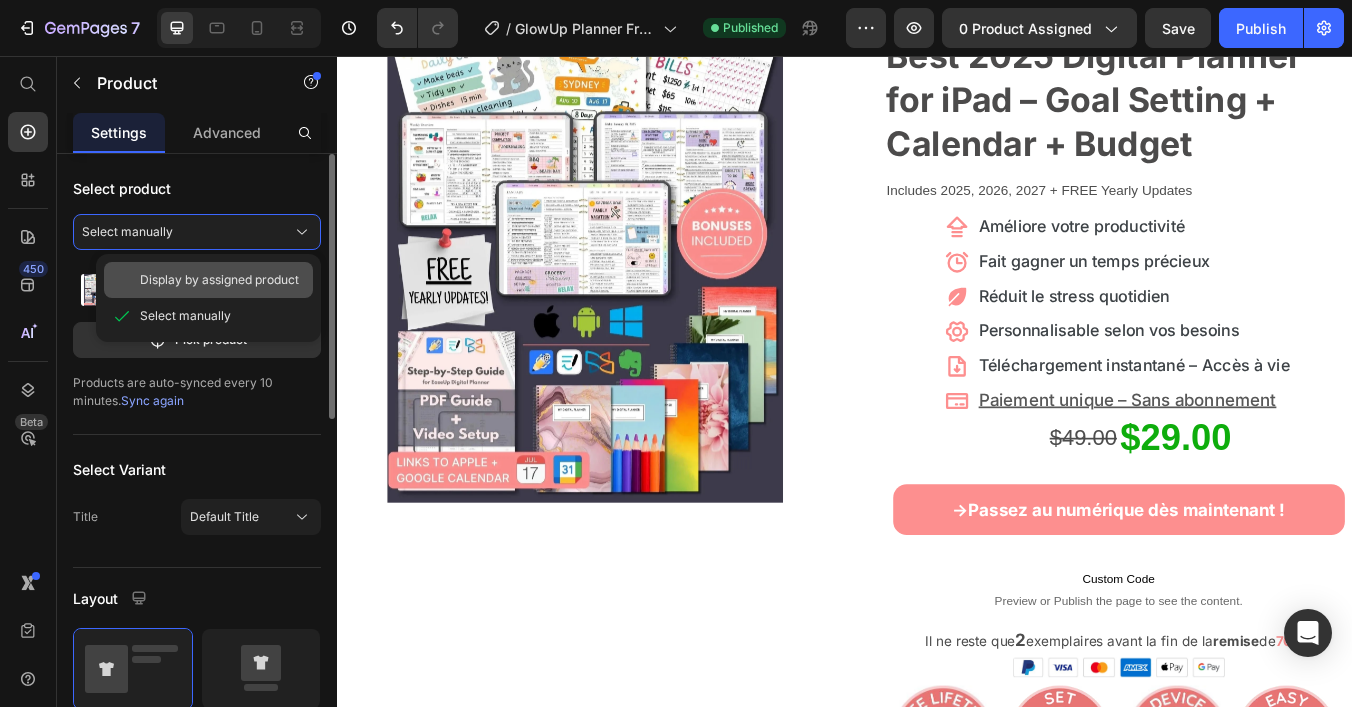 click on "Display by assigned product" at bounding box center (219, 280) 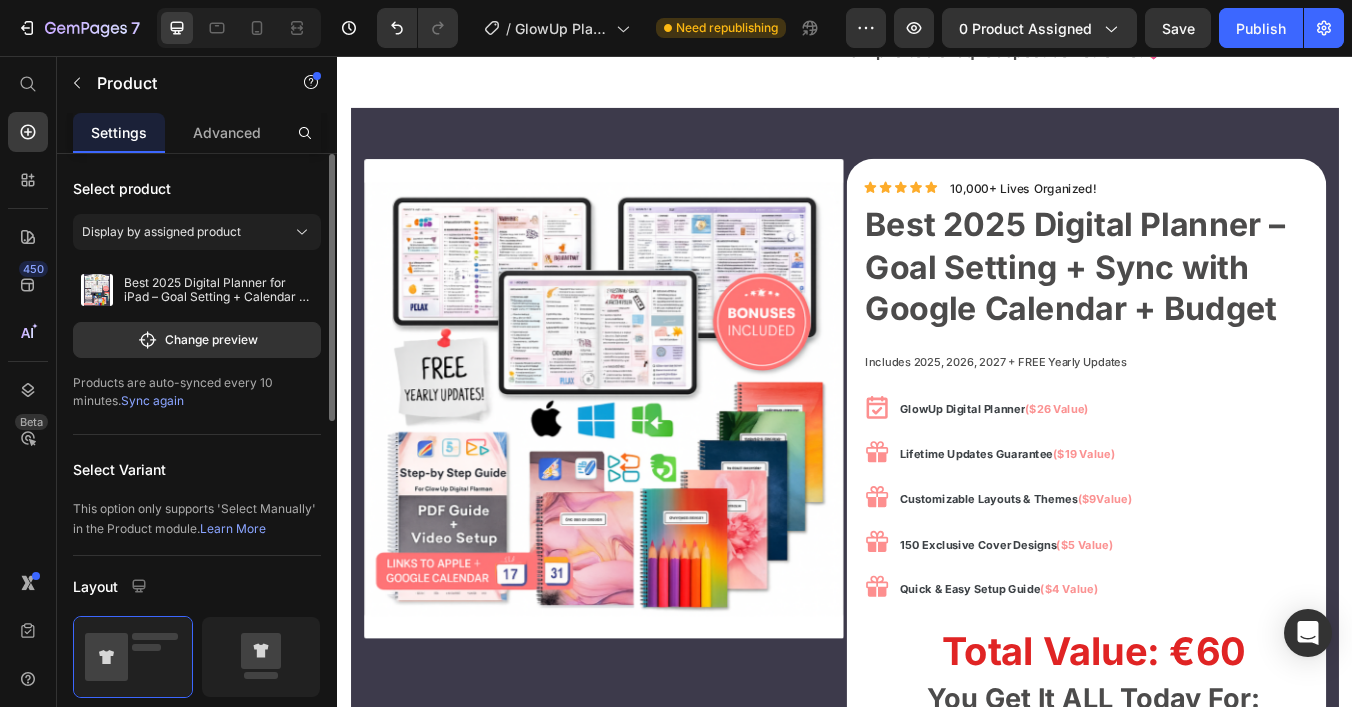 scroll, scrollTop: 10412, scrollLeft: 0, axis: vertical 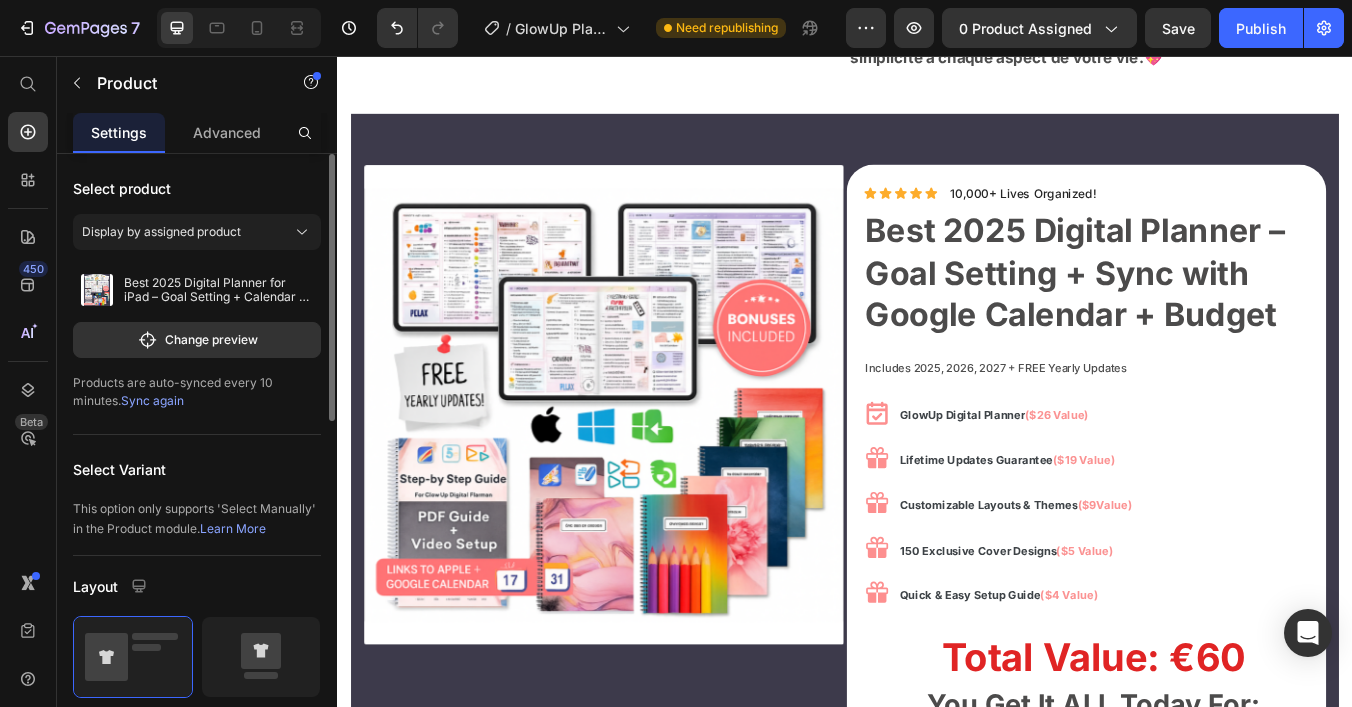click at bounding box center [651, 467] 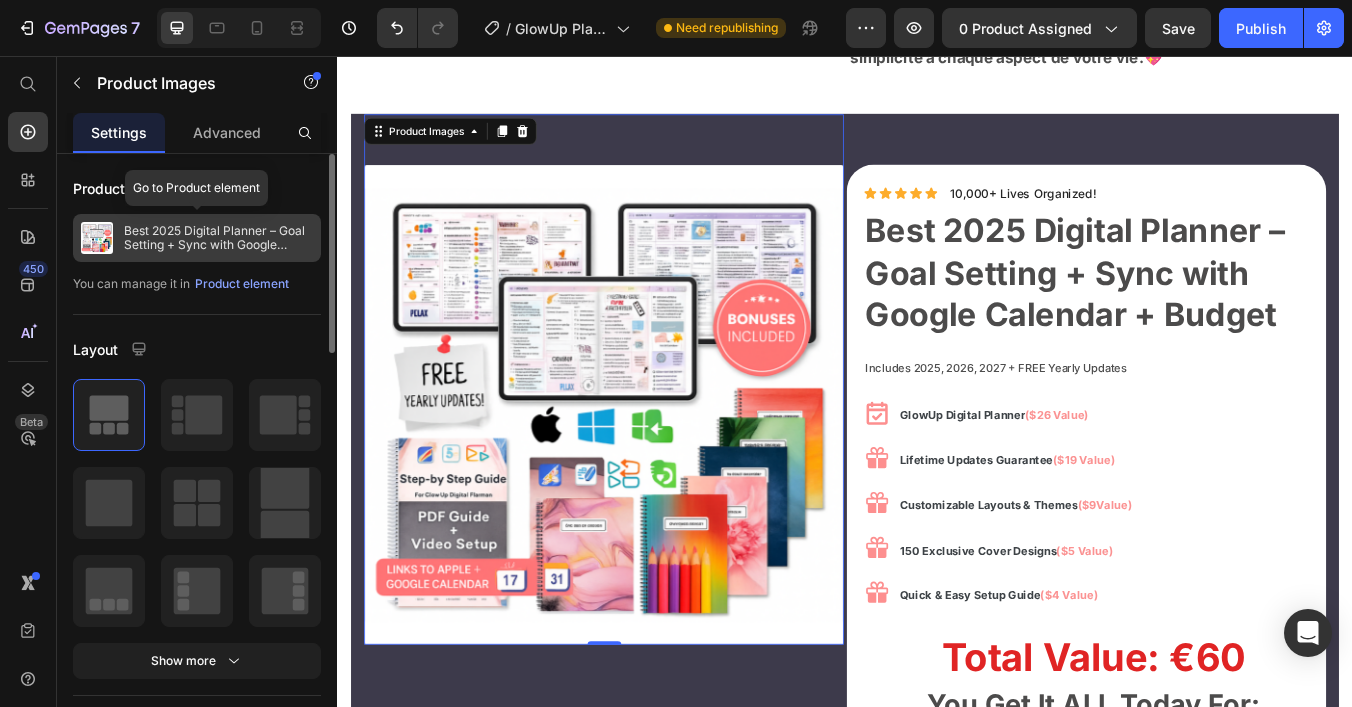 click on "Best 2025 Digital Planner – Goal Setting + Sync with Google Calendar + Budget" at bounding box center [218, 238] 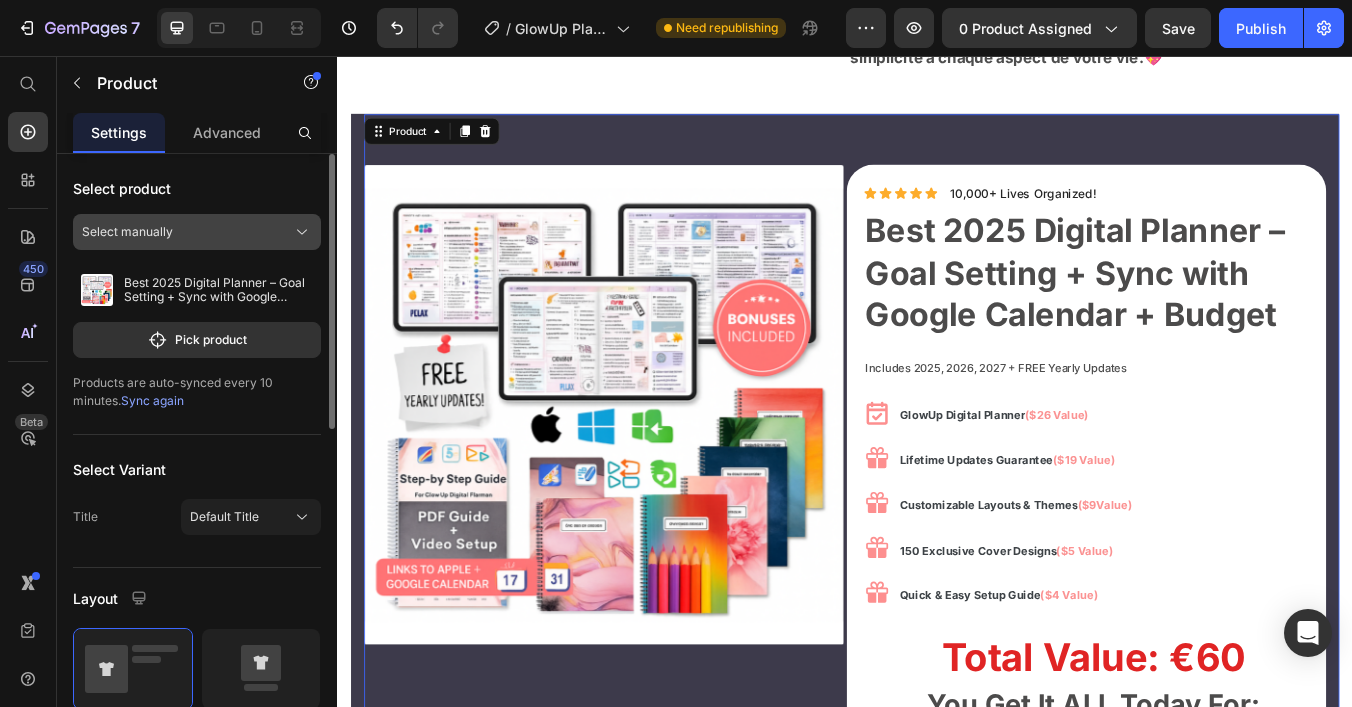click on "Select manually" 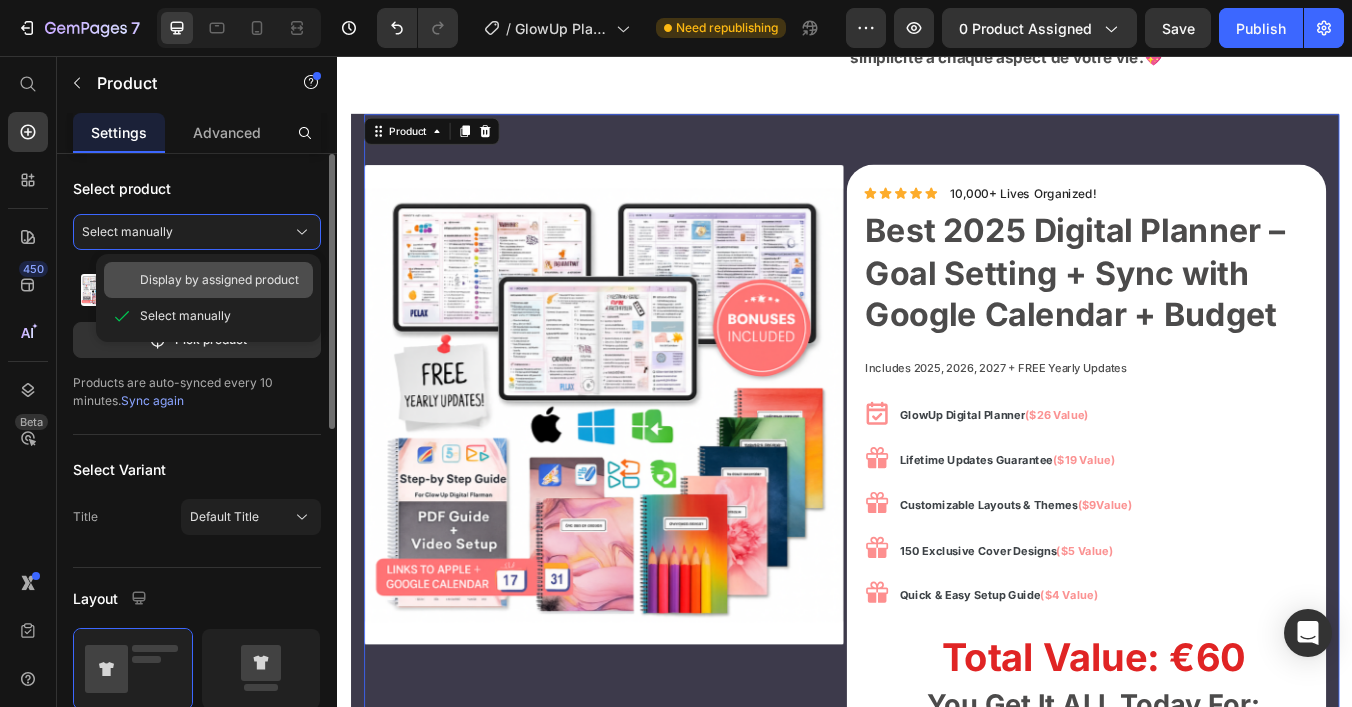 click on "Display by assigned product" at bounding box center (219, 280) 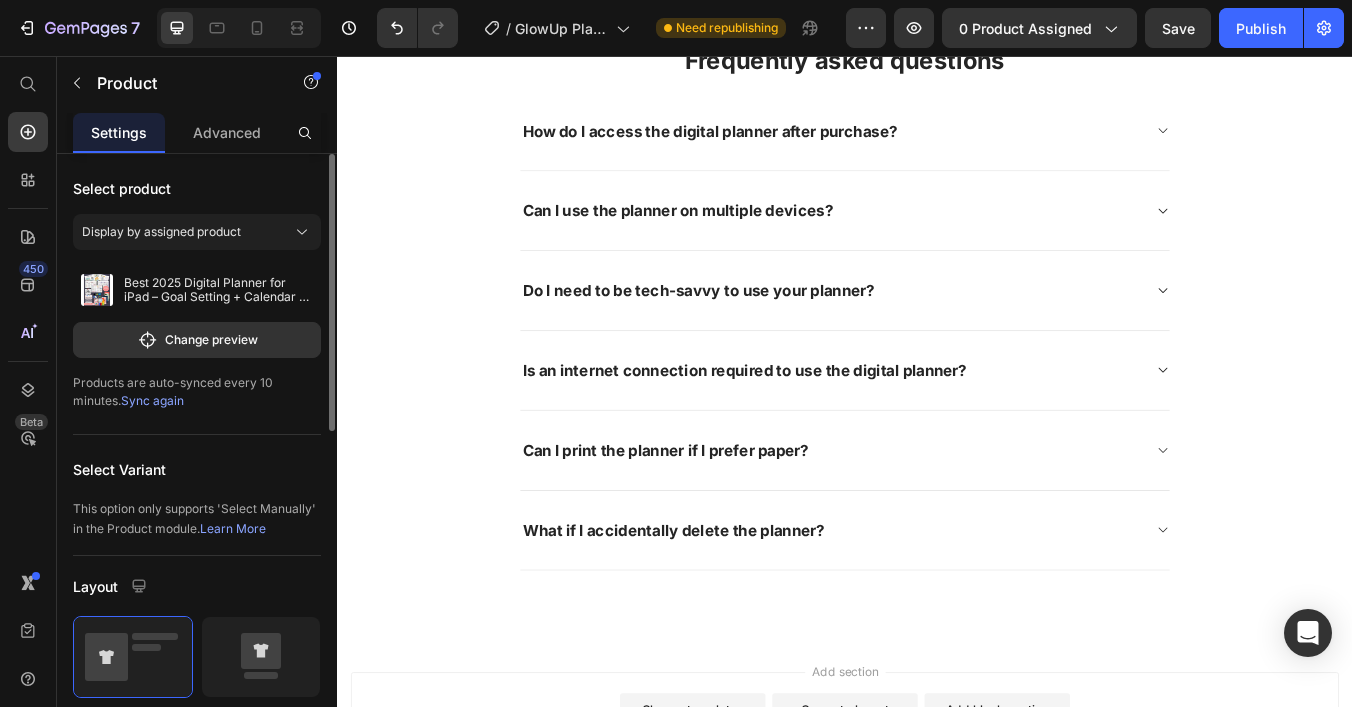 scroll, scrollTop: 12367, scrollLeft: 0, axis: vertical 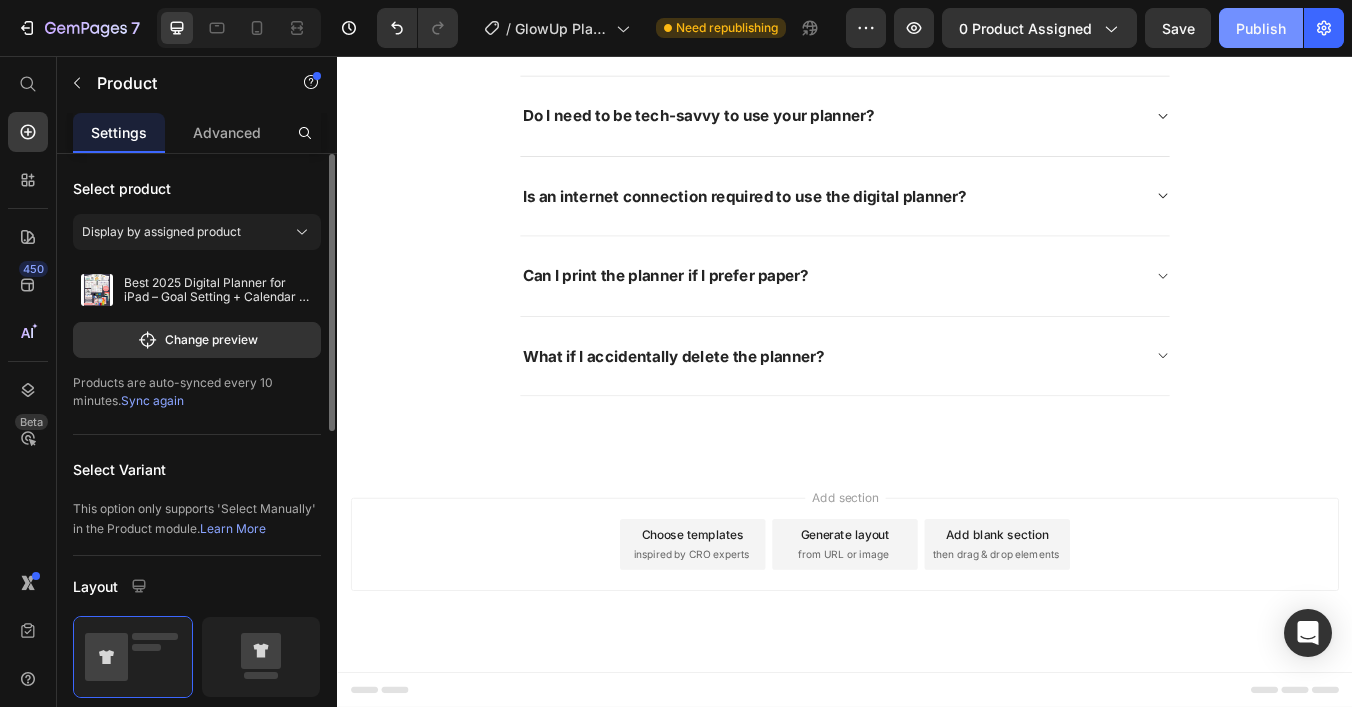 click on "Publish" at bounding box center (1261, 28) 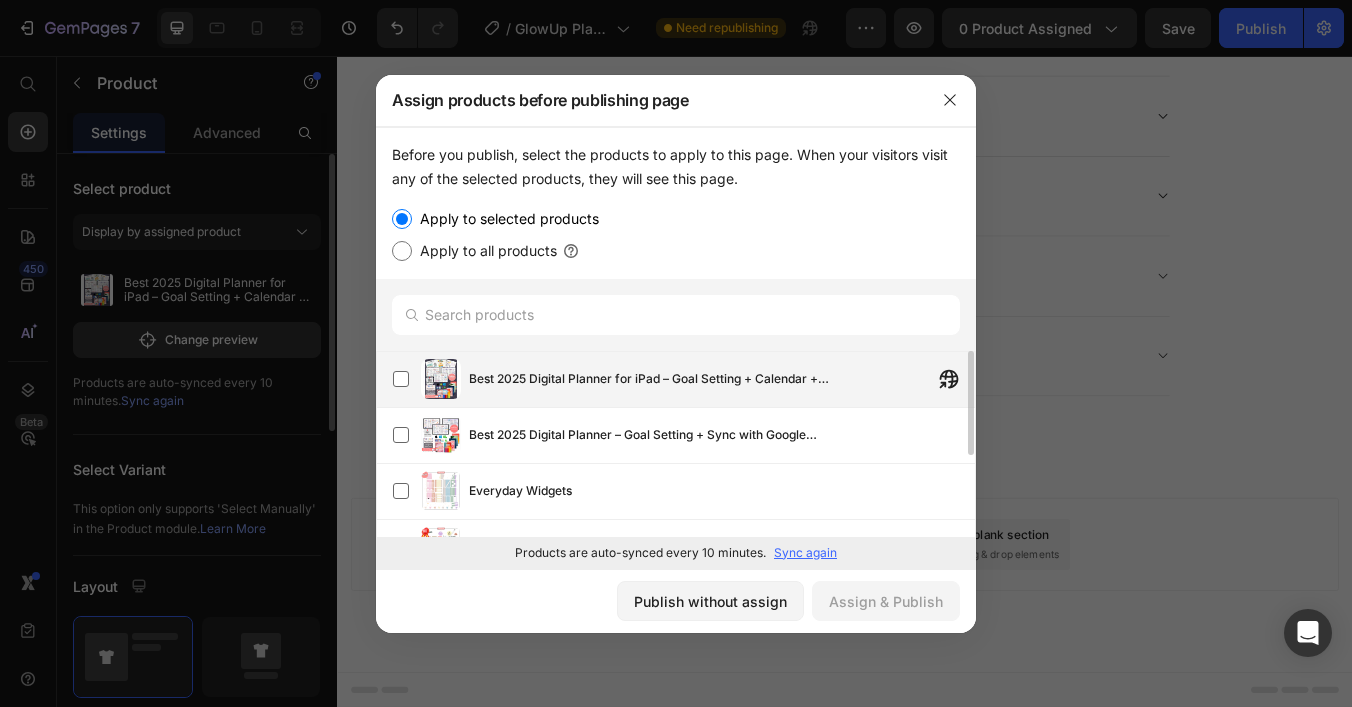 click on "Best 2025 Digital Planner for iPad – Goal Setting + Calendar + Budget" 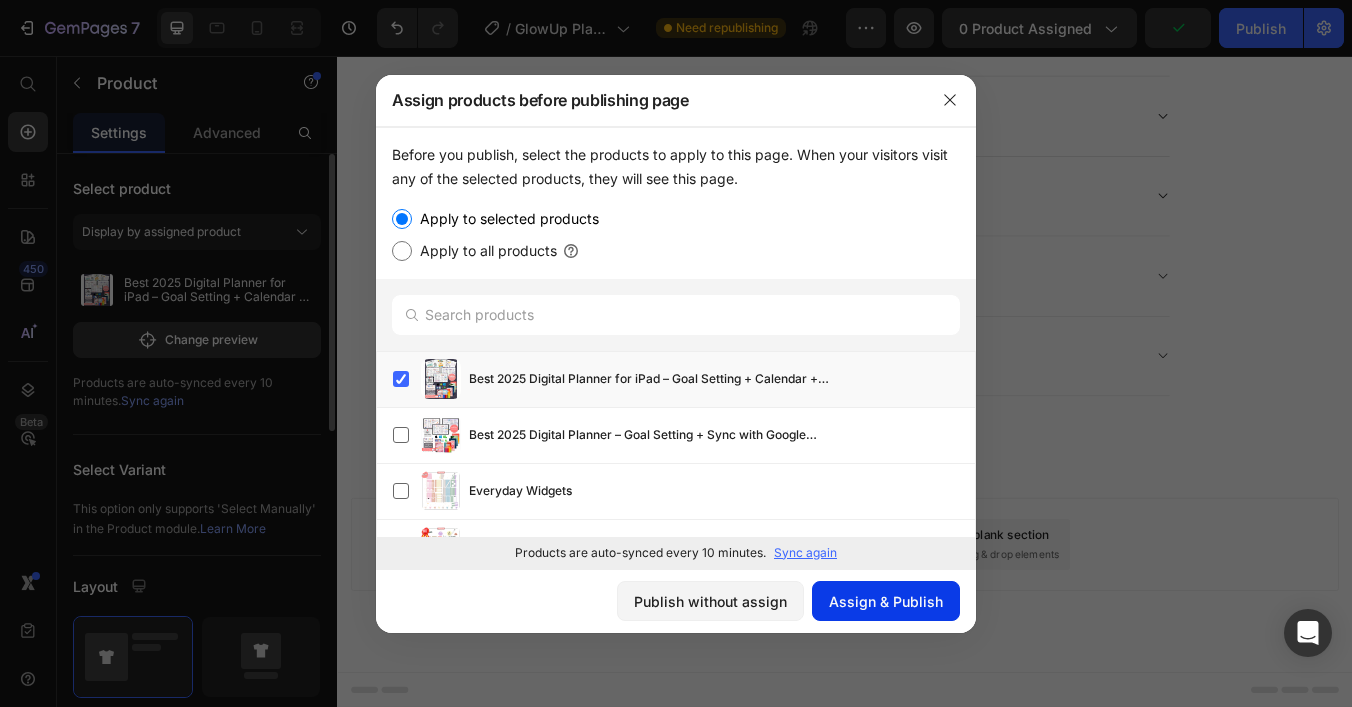 click on "Assign & Publish" at bounding box center (886, 601) 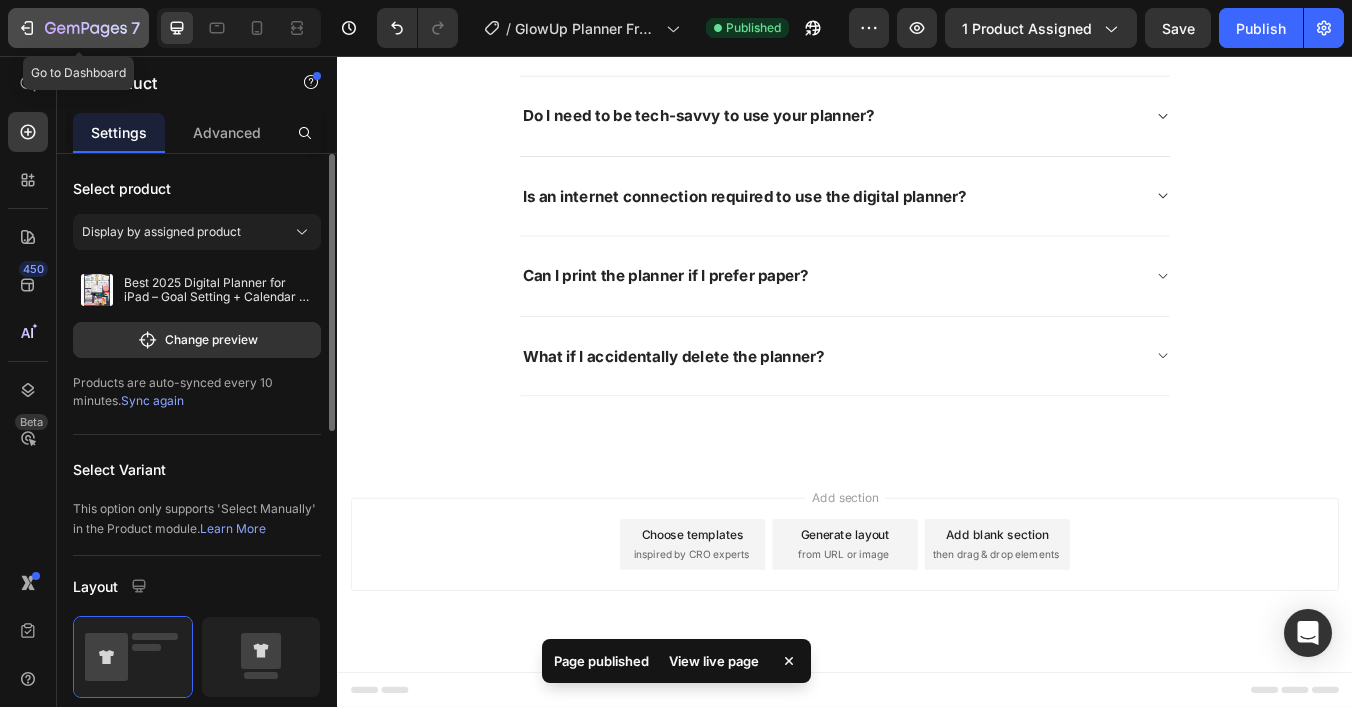 click 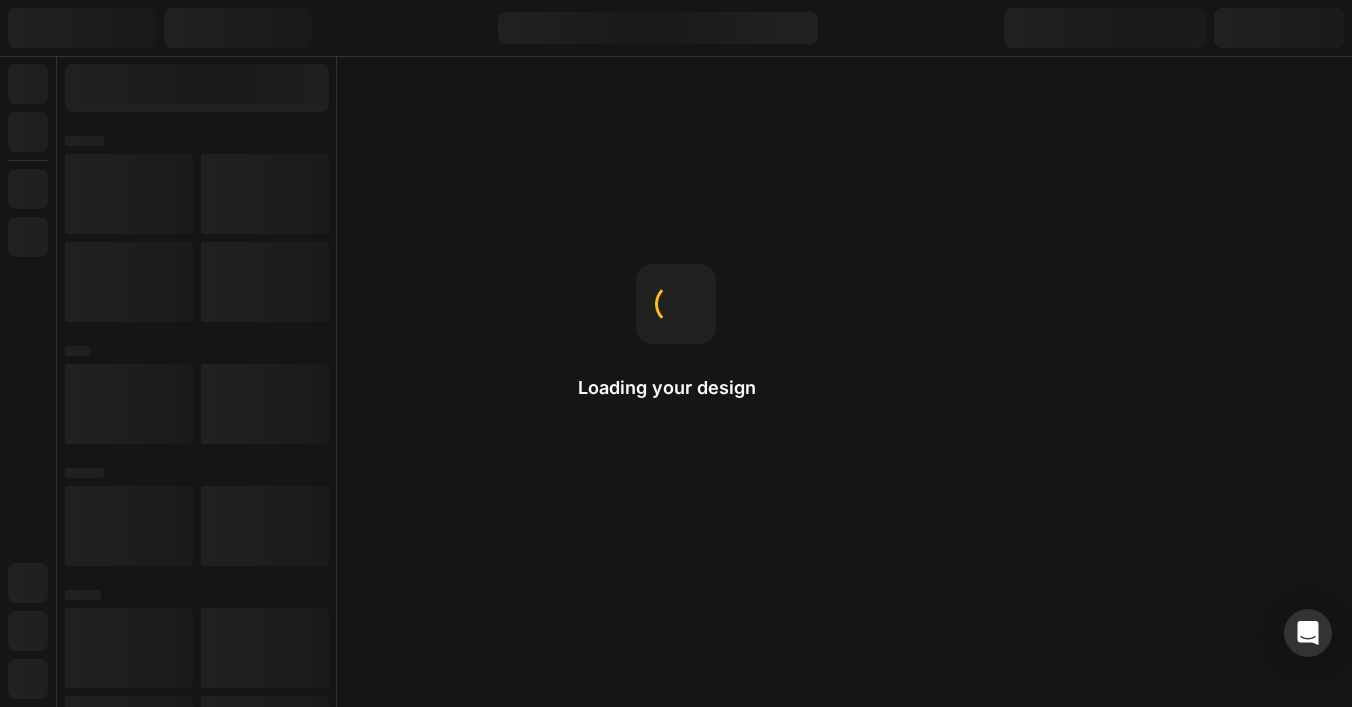 scroll, scrollTop: 0, scrollLeft: 0, axis: both 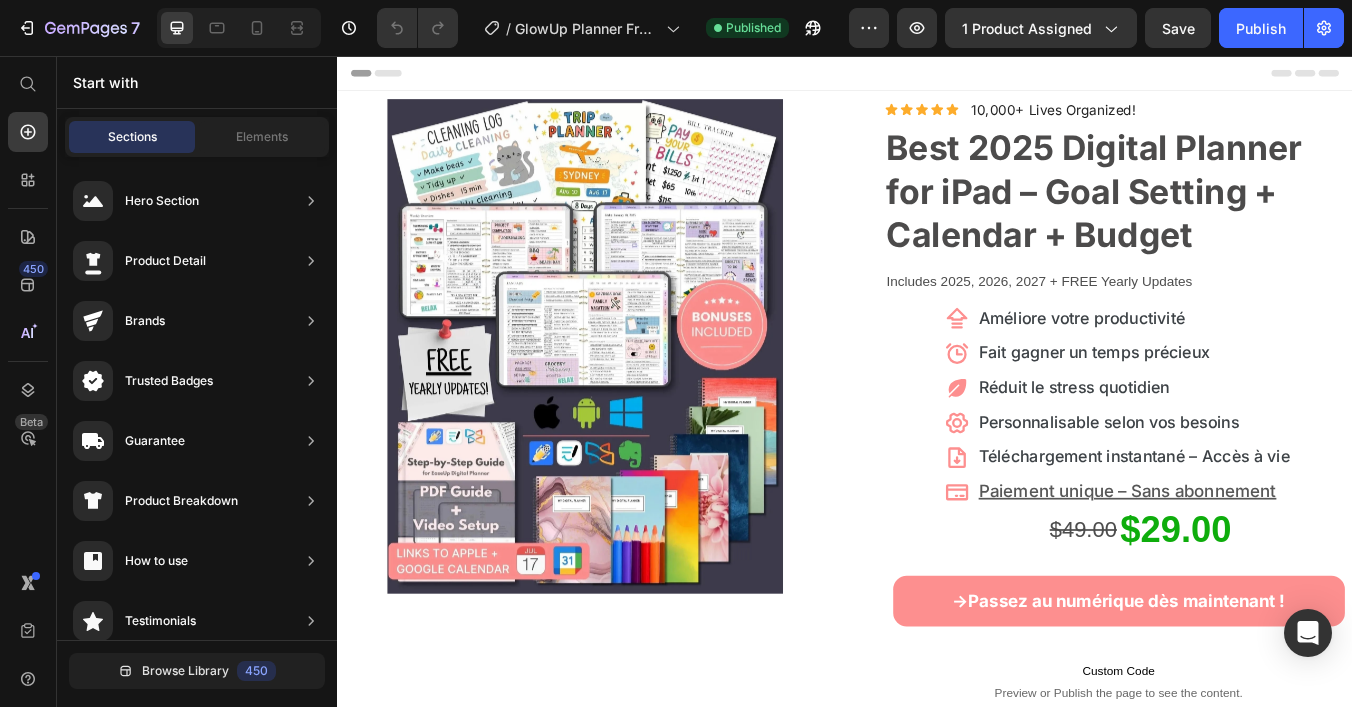 type 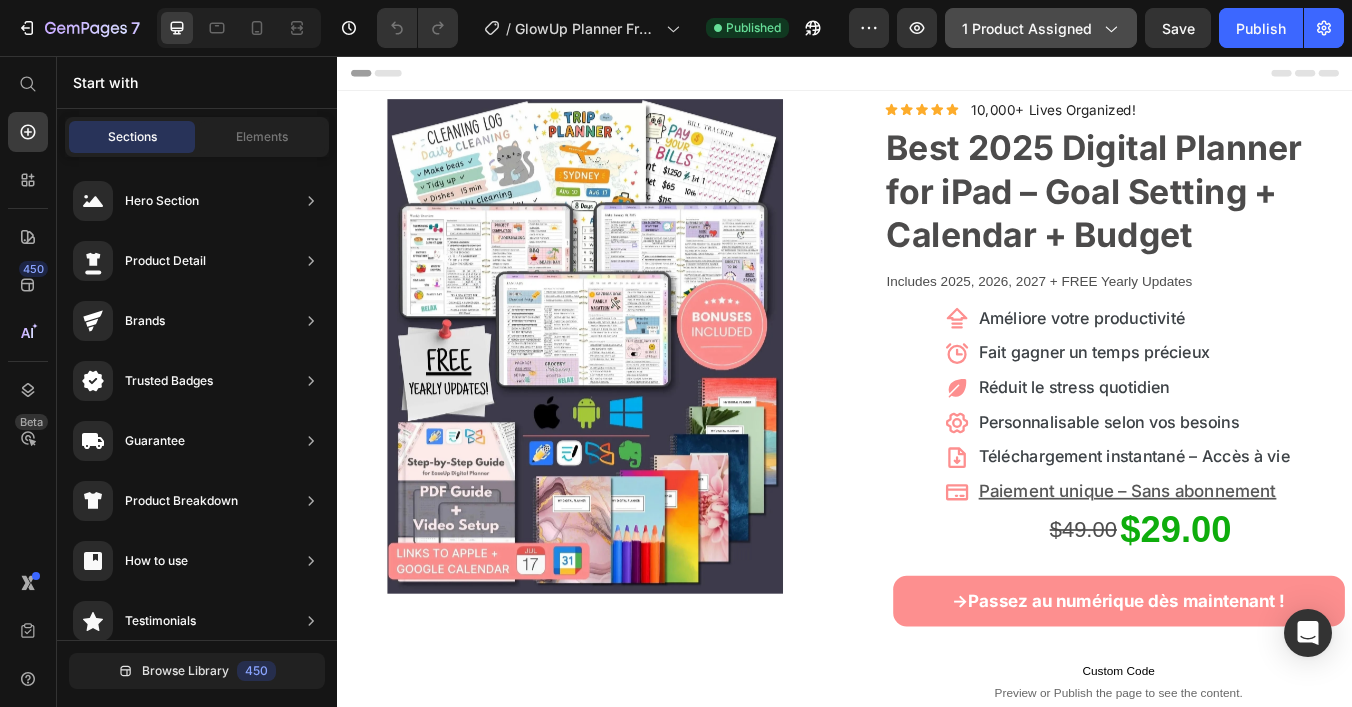 click on "1 product assigned" at bounding box center (1041, 28) 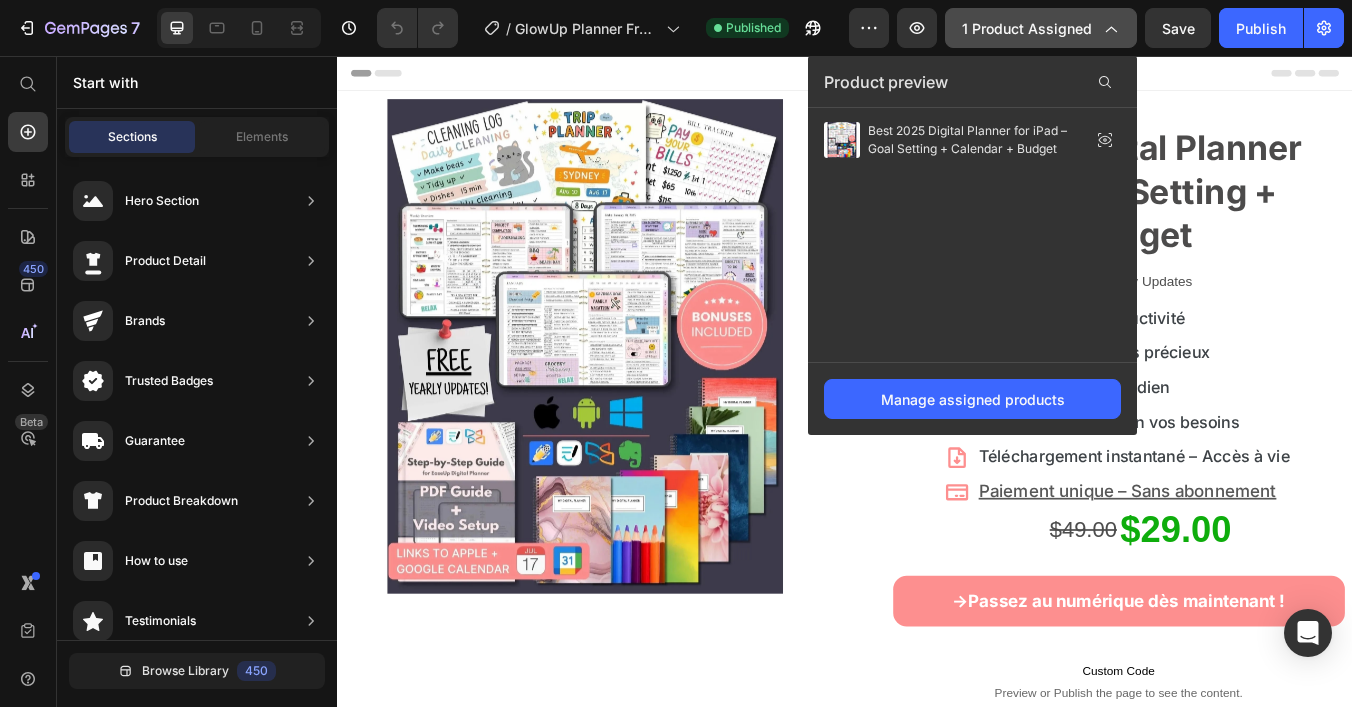click 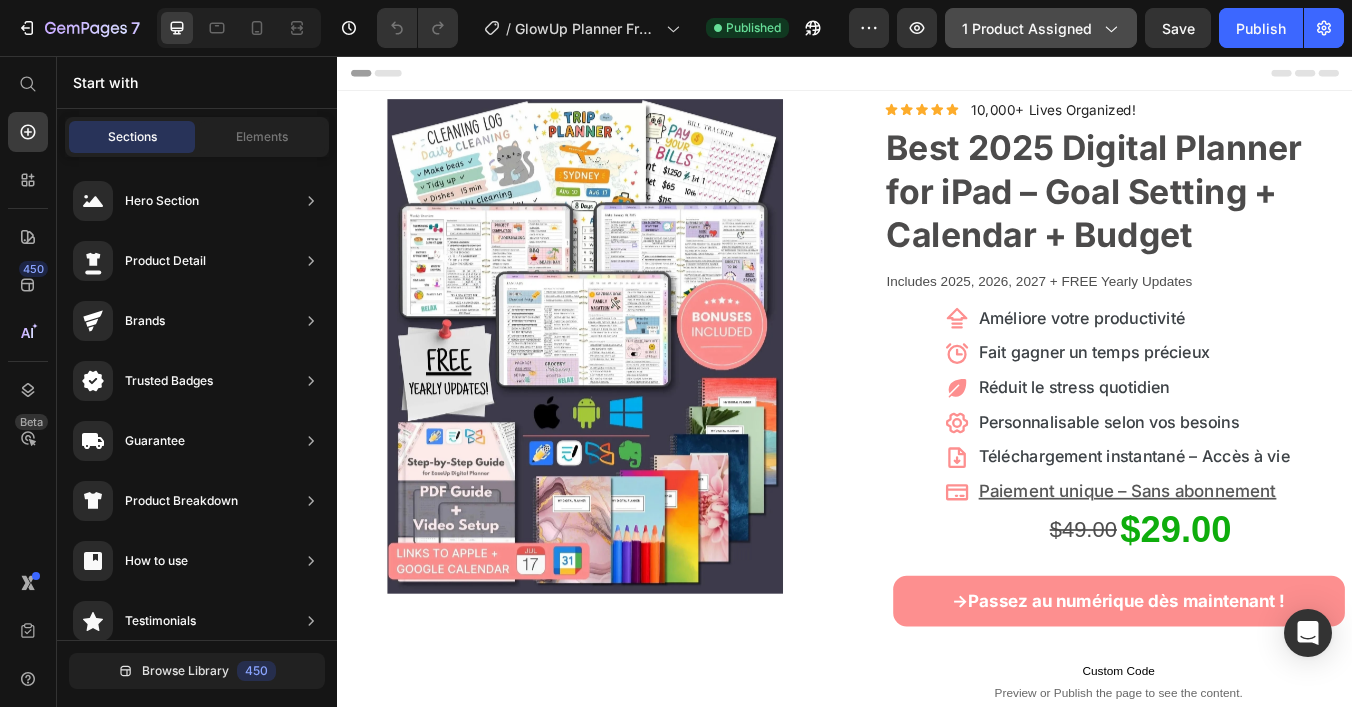 click on "1 product assigned" at bounding box center [1041, 28] 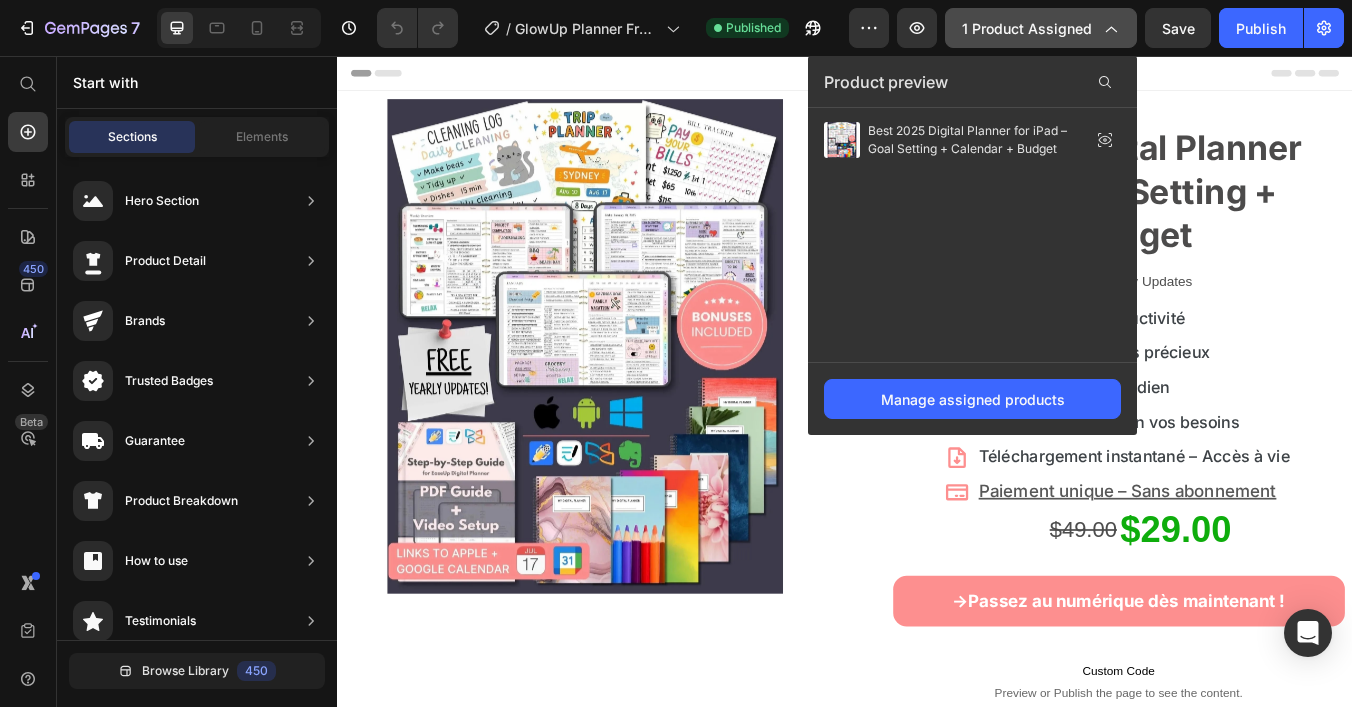 click on "1 product assigned" at bounding box center (1041, 28) 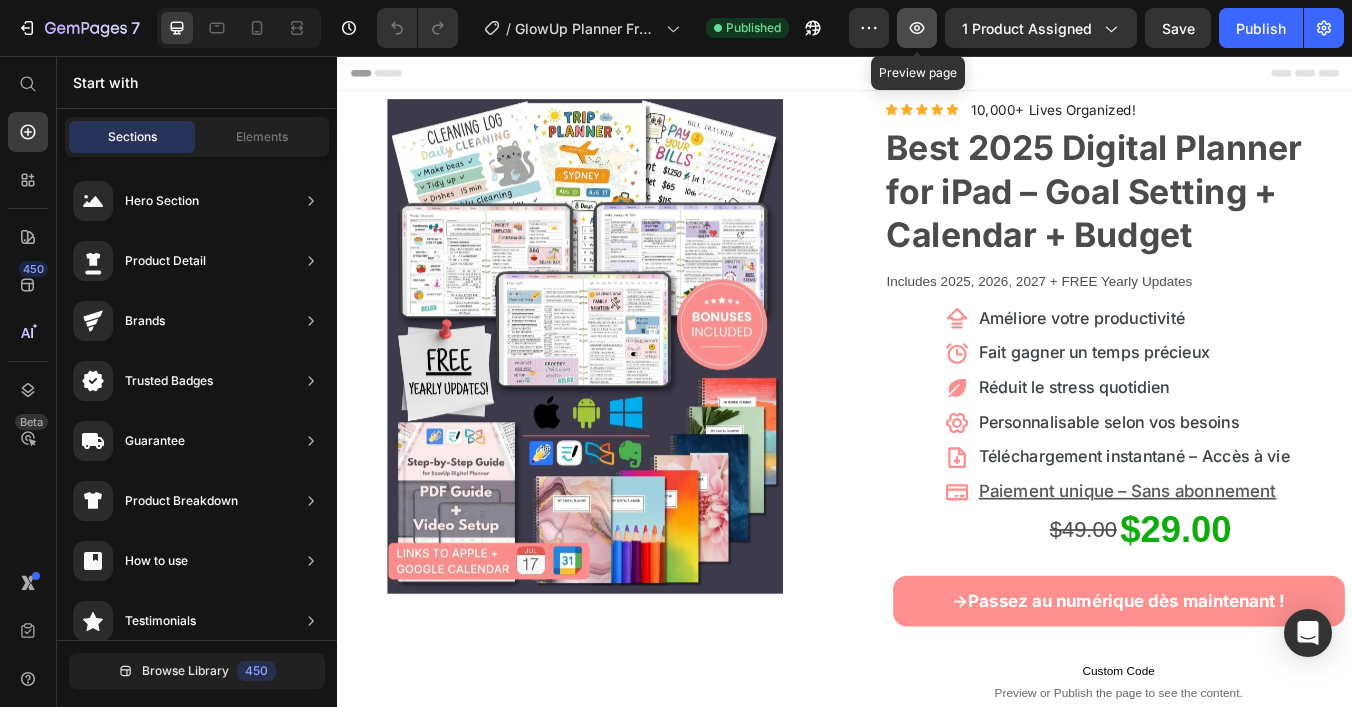 click 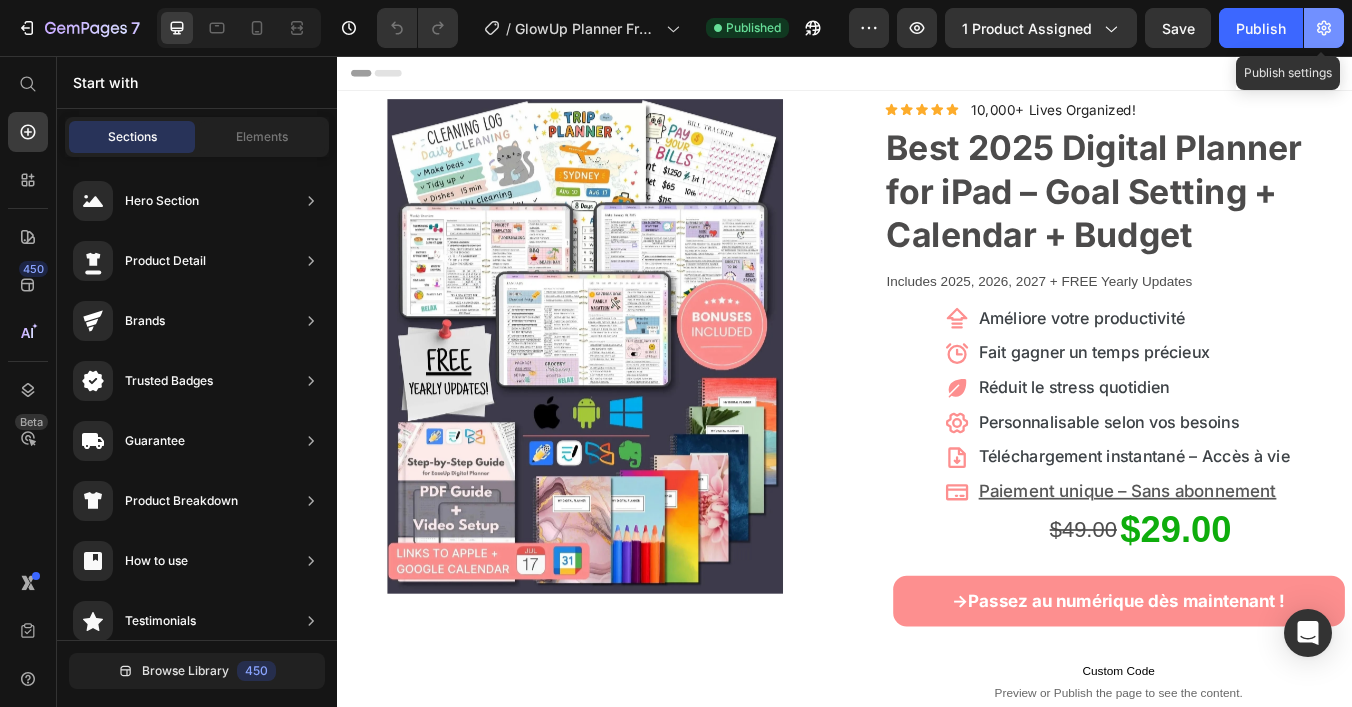 click 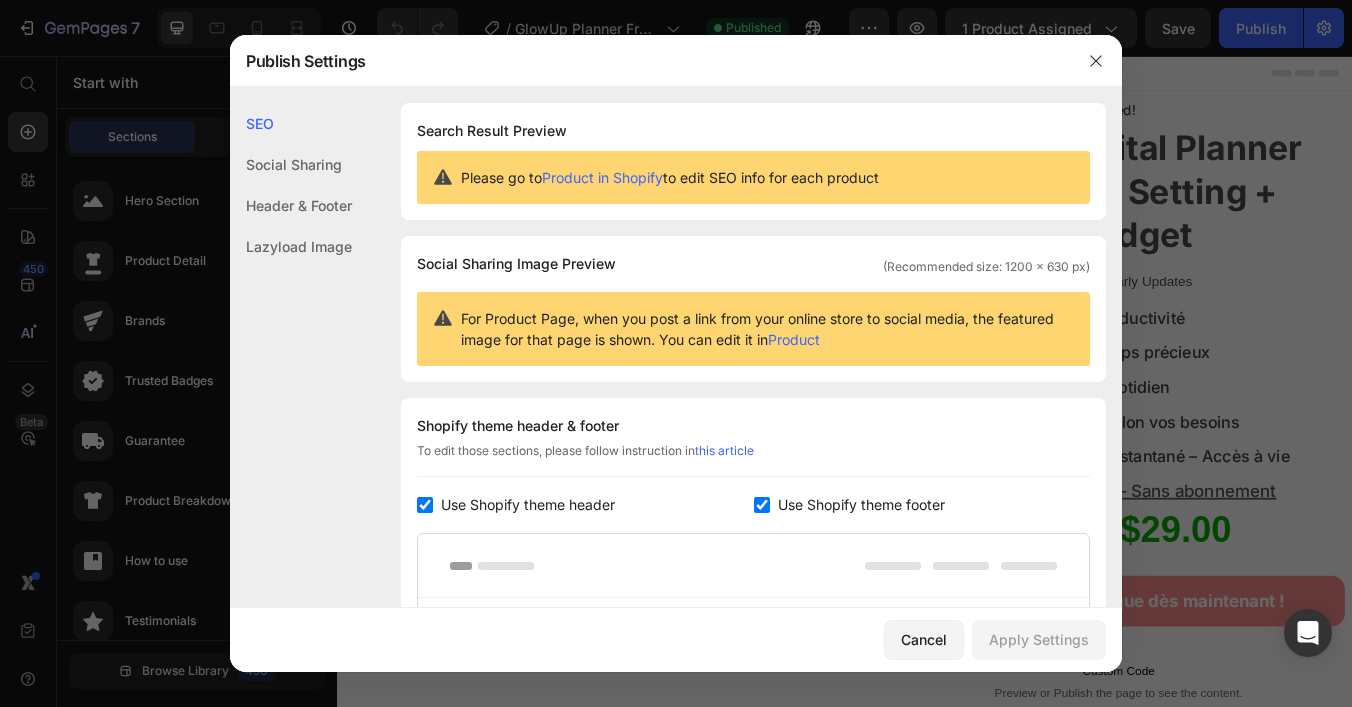 click on "For Product Page, when you post a link from your online store to social media, the featured image for that page is shown. You can edit it in  Product" at bounding box center (767, 329) 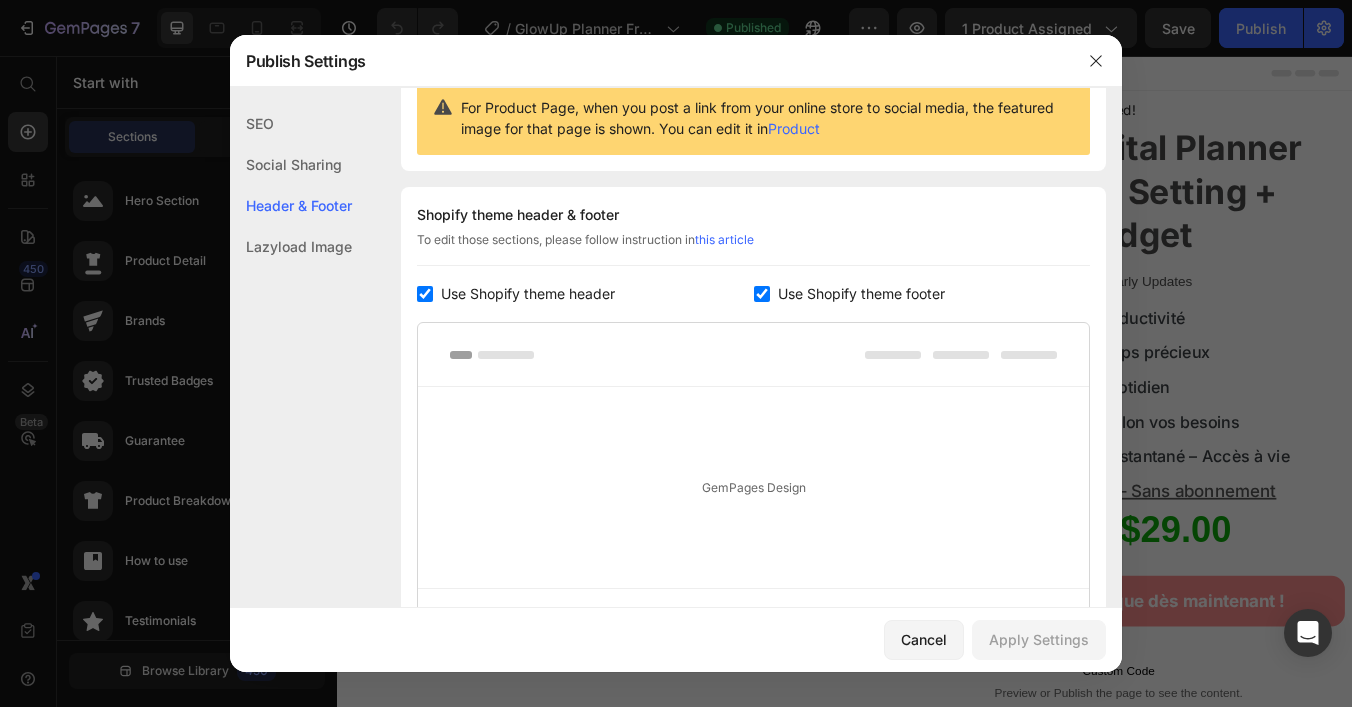 scroll, scrollTop: 421, scrollLeft: 0, axis: vertical 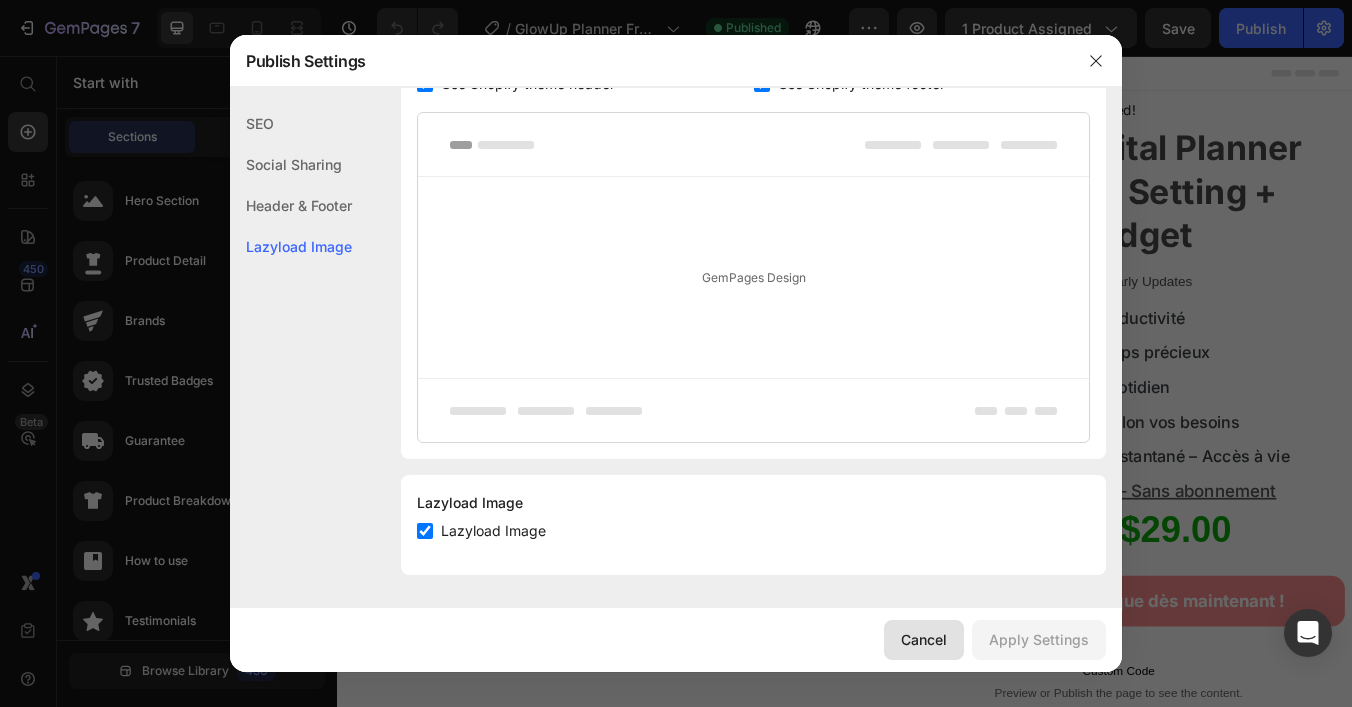 click on "Cancel" at bounding box center [924, 639] 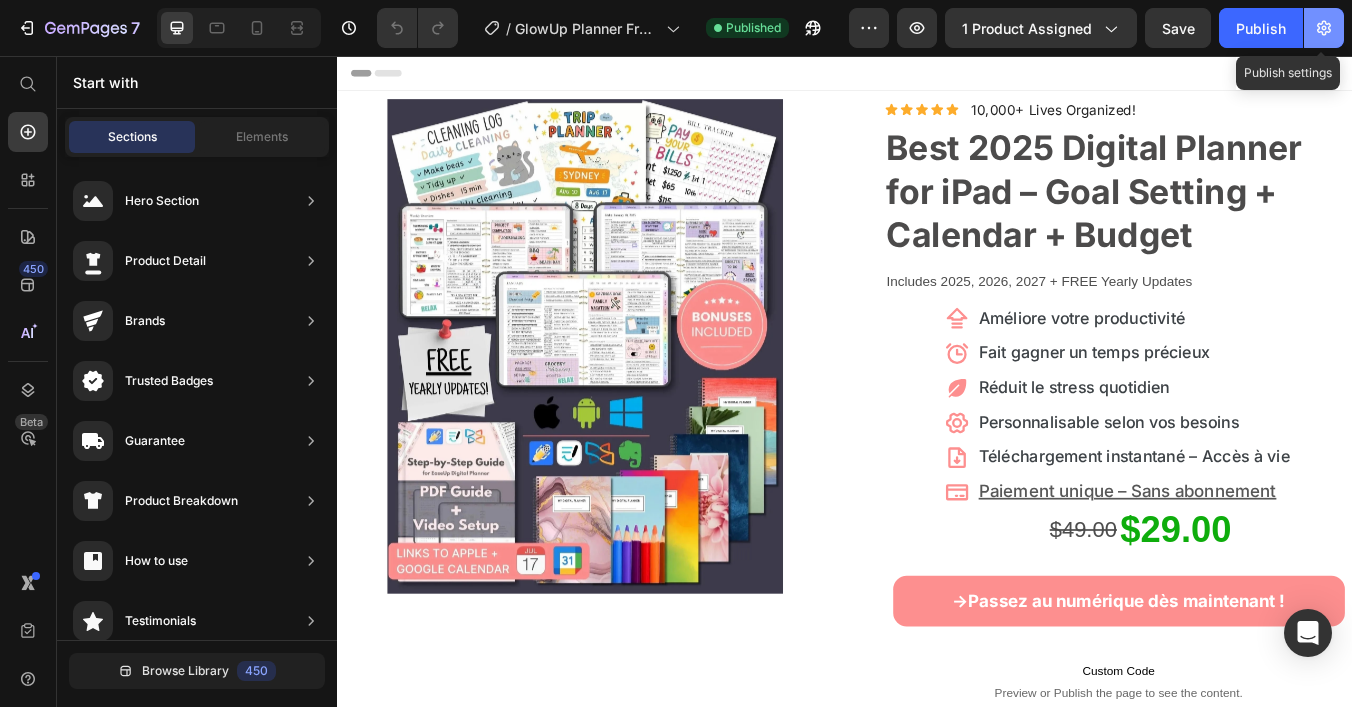 click 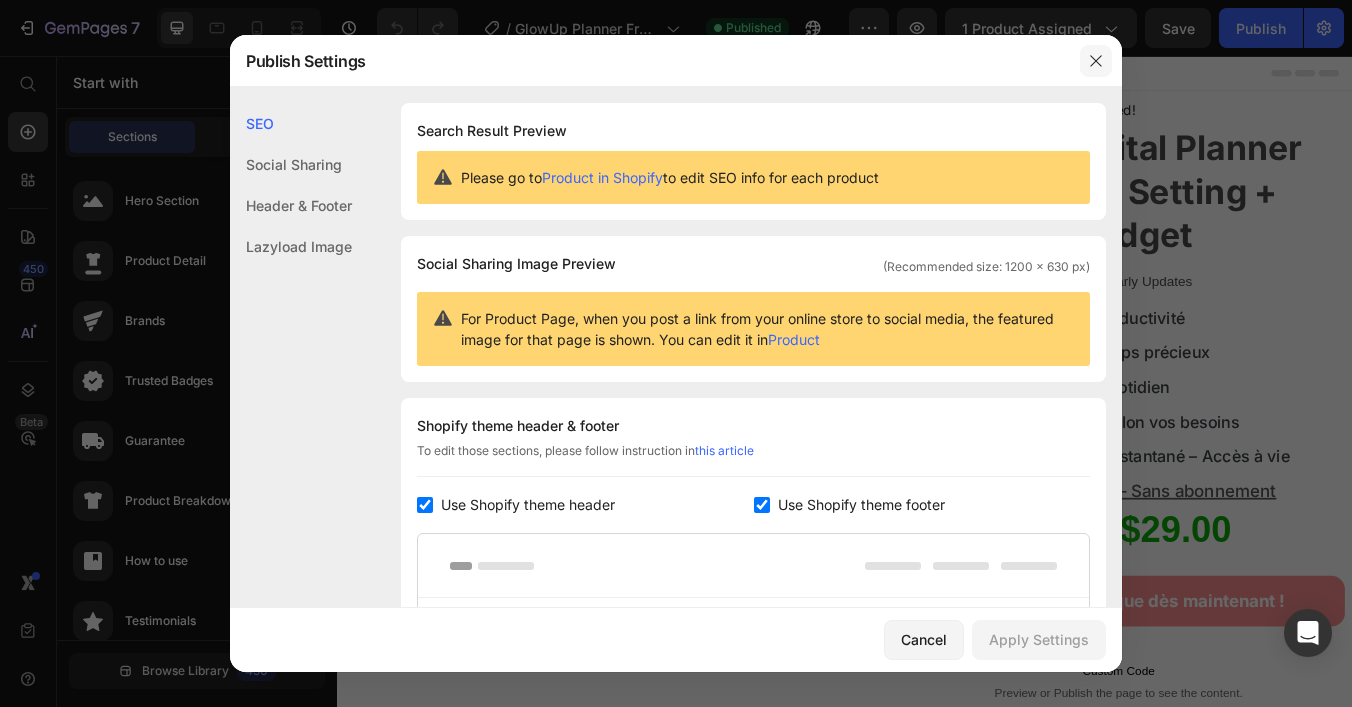 click 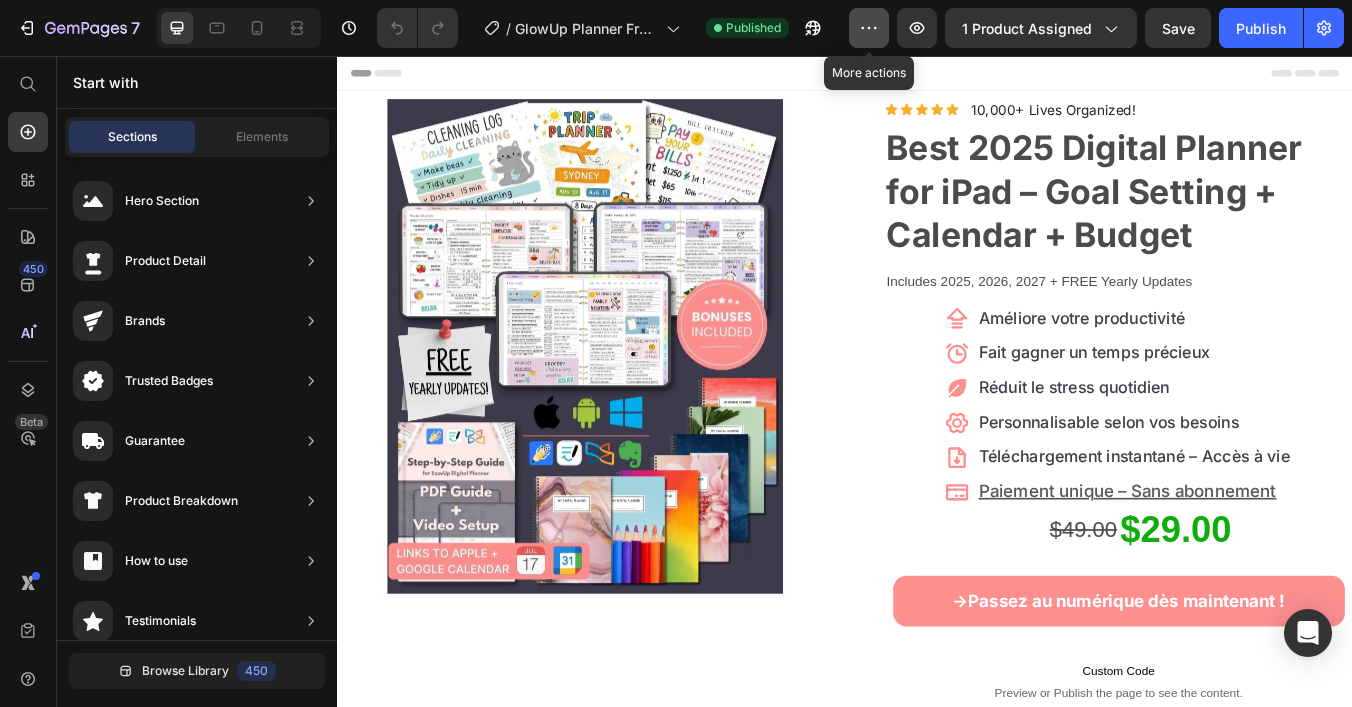 click 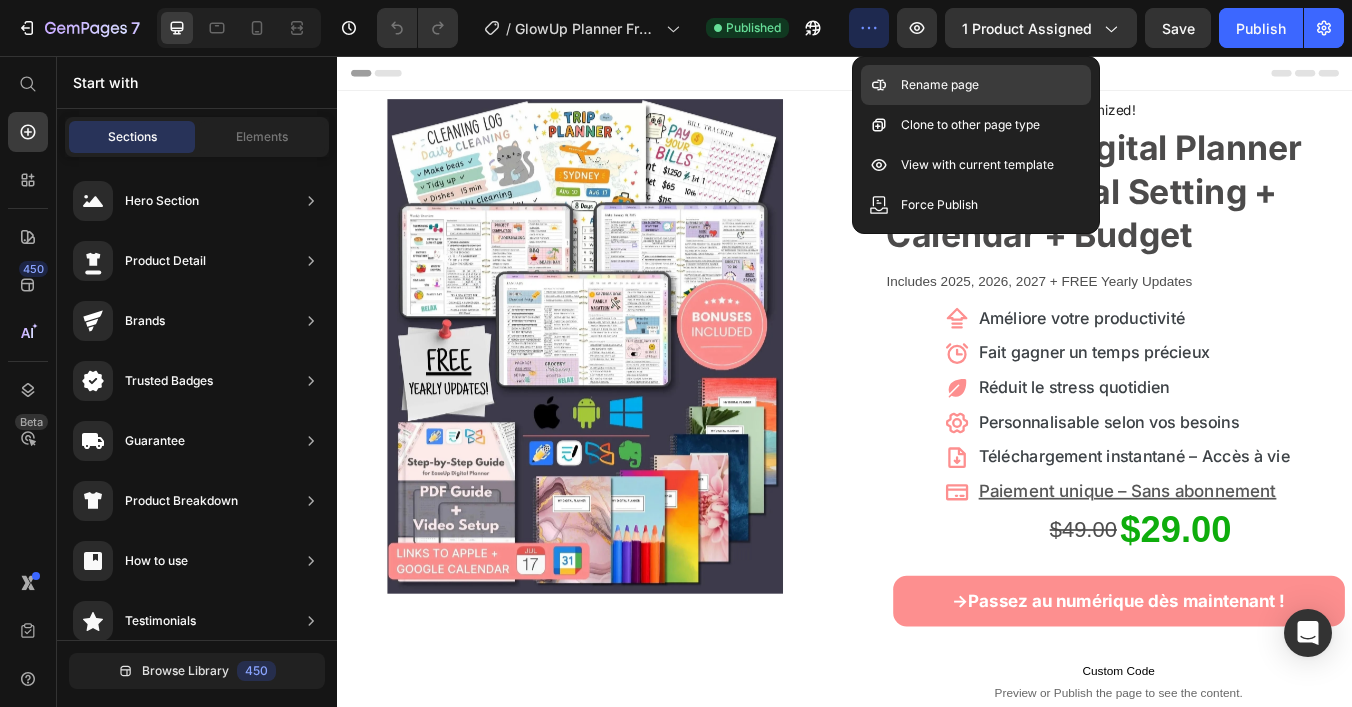 click on "Rename page" at bounding box center [940, 85] 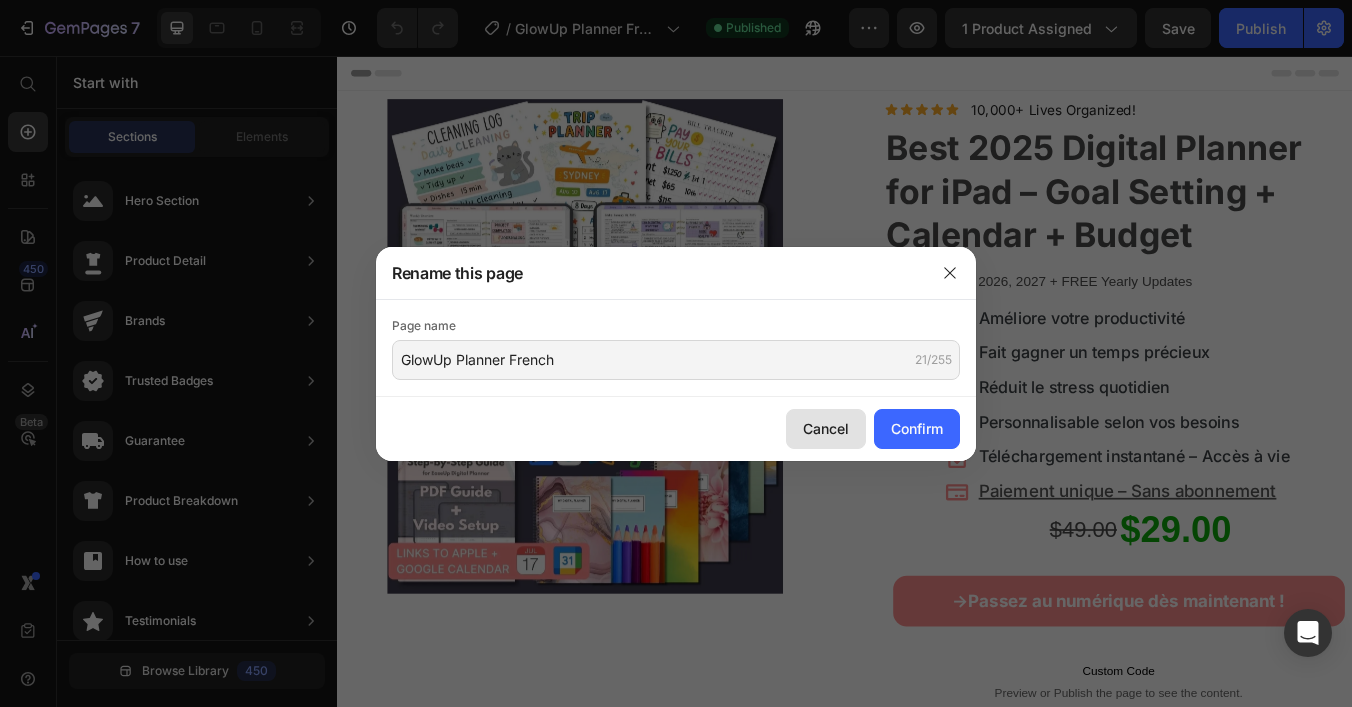 click on "Cancel" 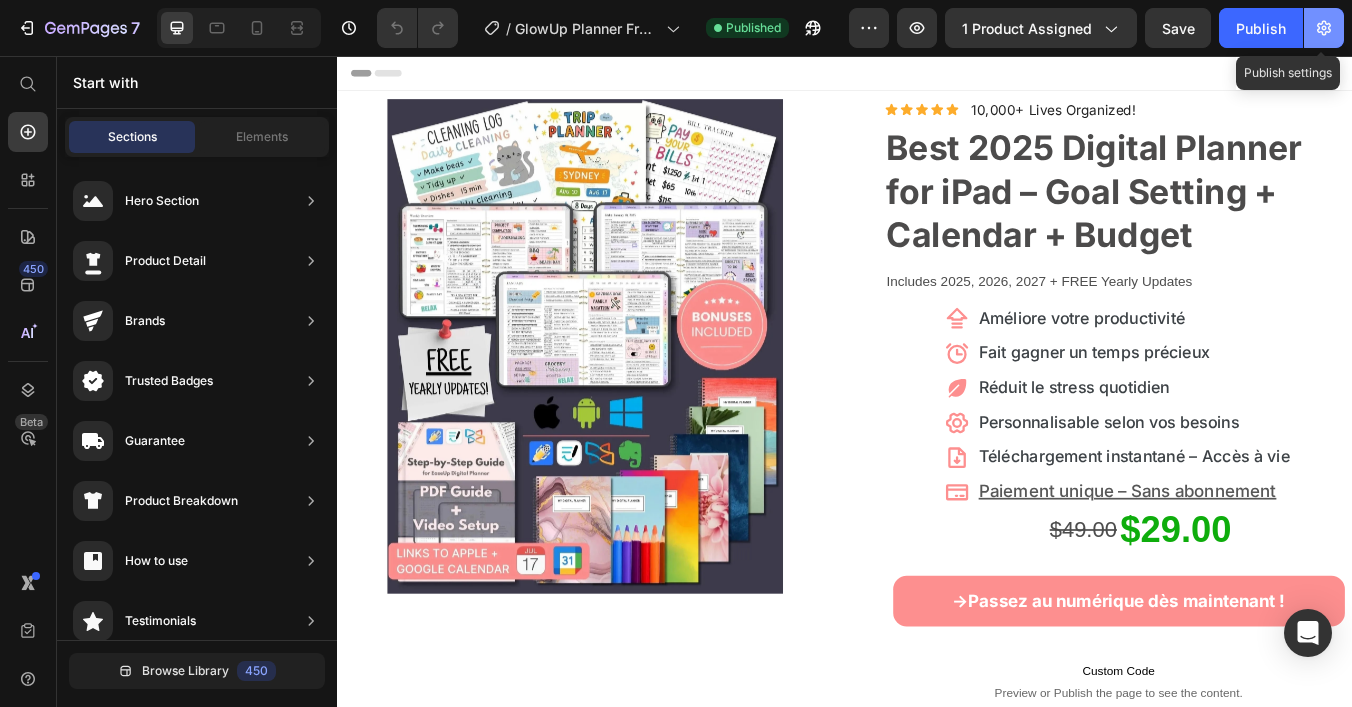 click 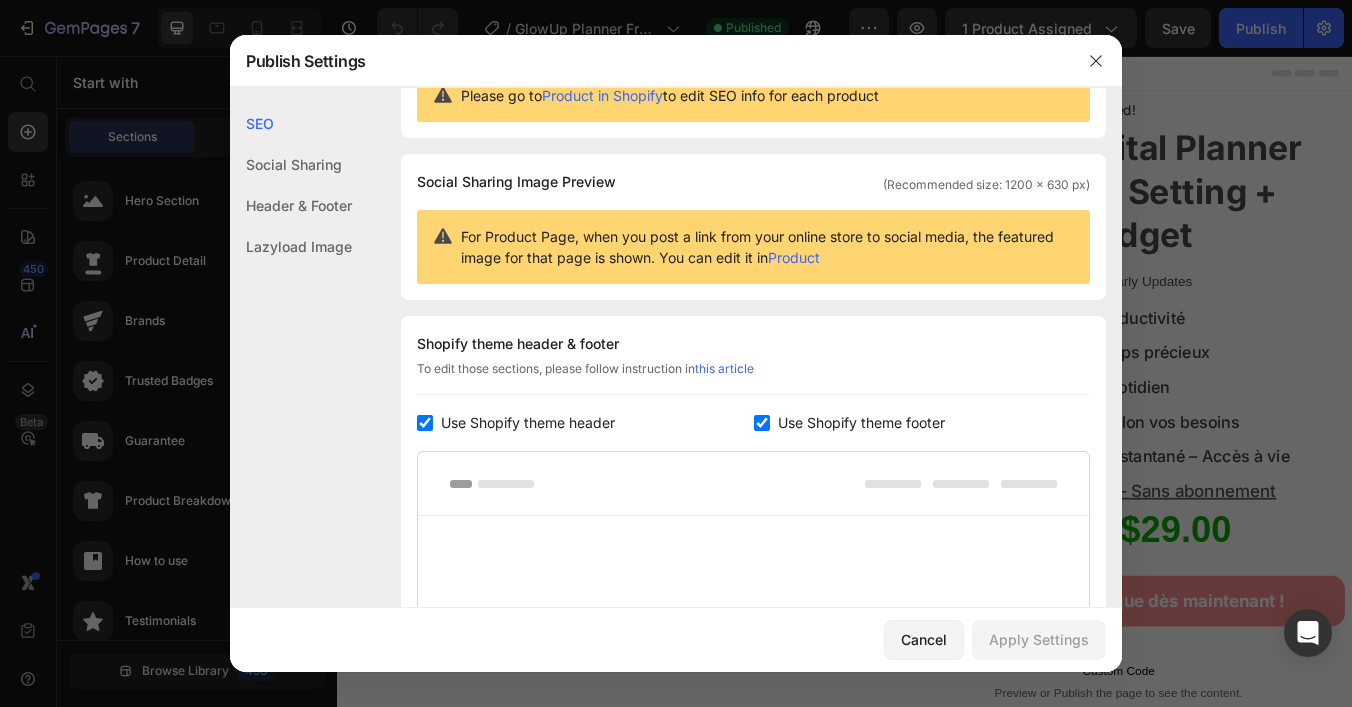 scroll, scrollTop: 0, scrollLeft: 0, axis: both 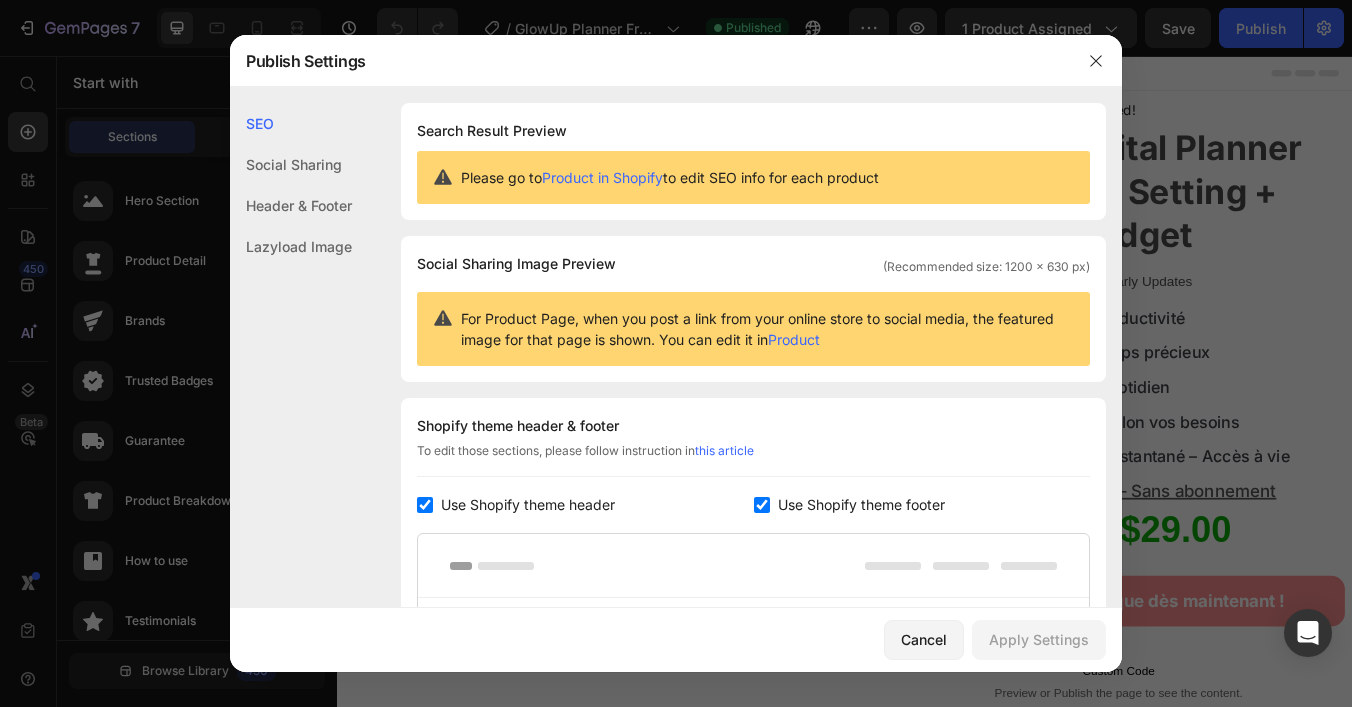 click on "Product in Shopify" at bounding box center [602, 177] 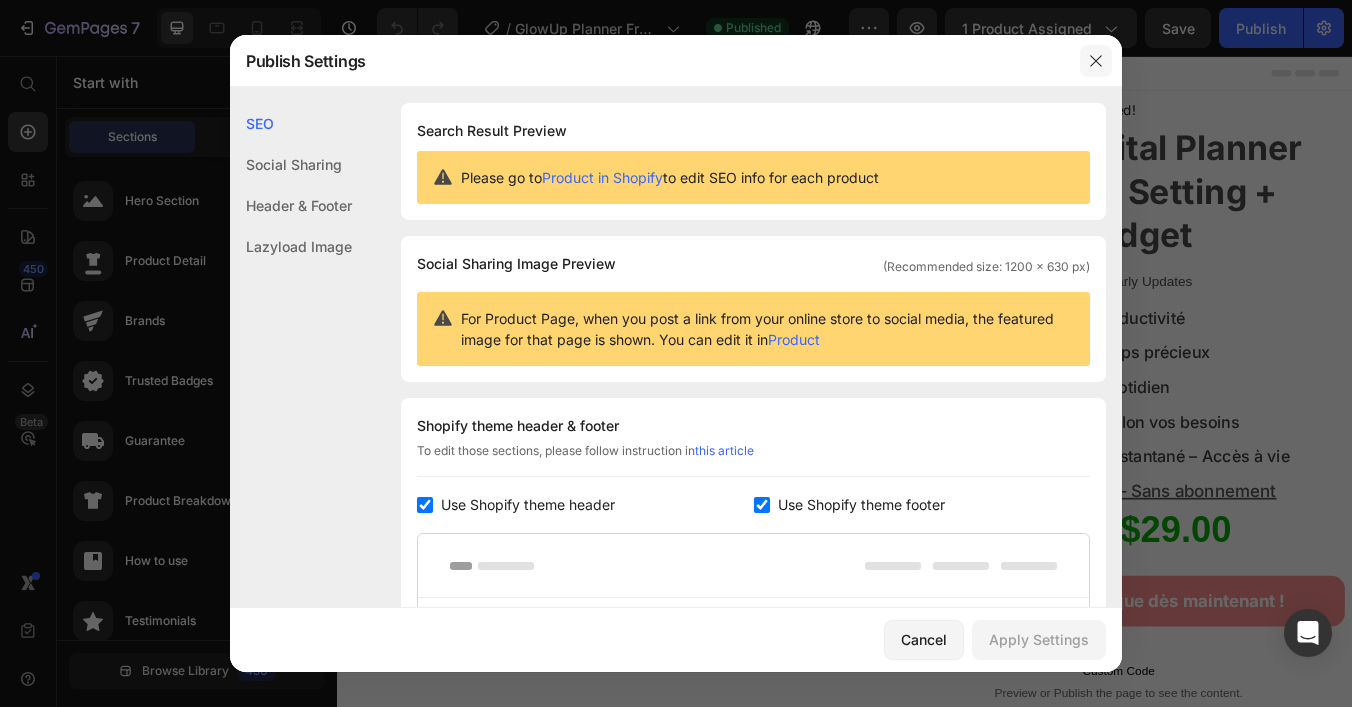 click 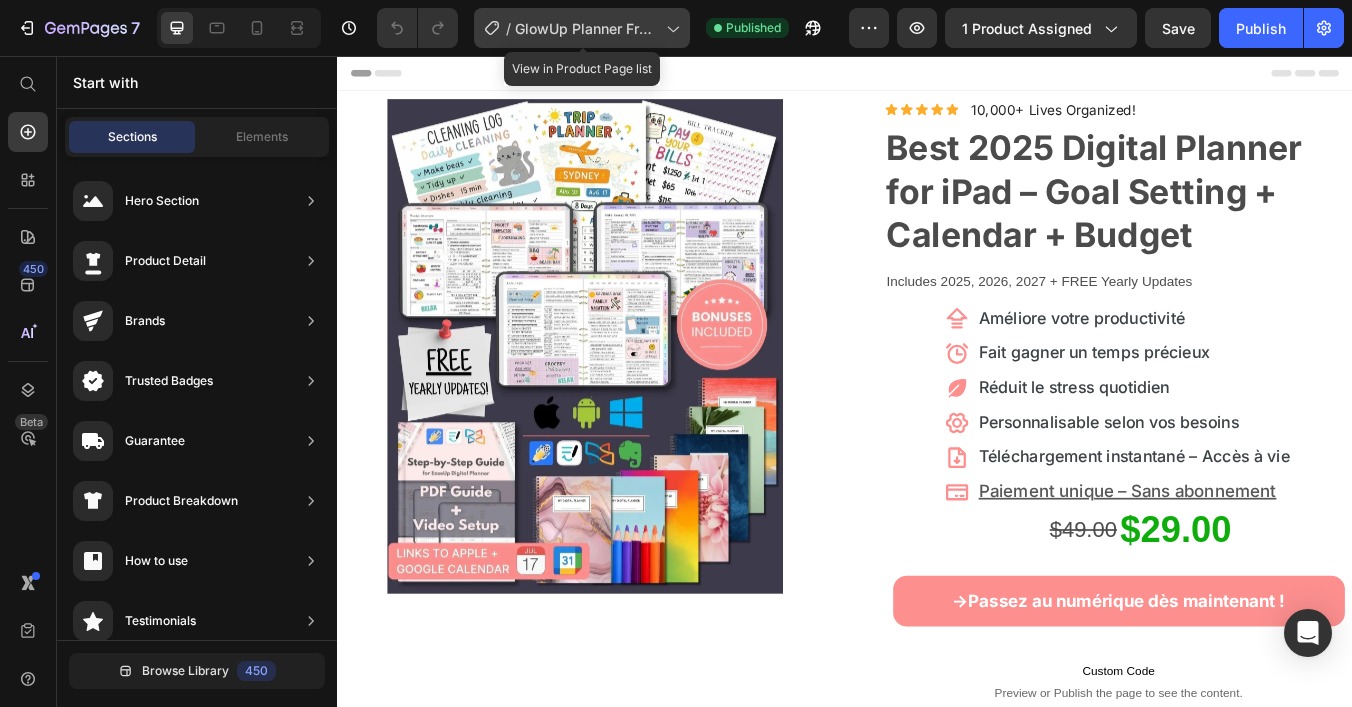 click 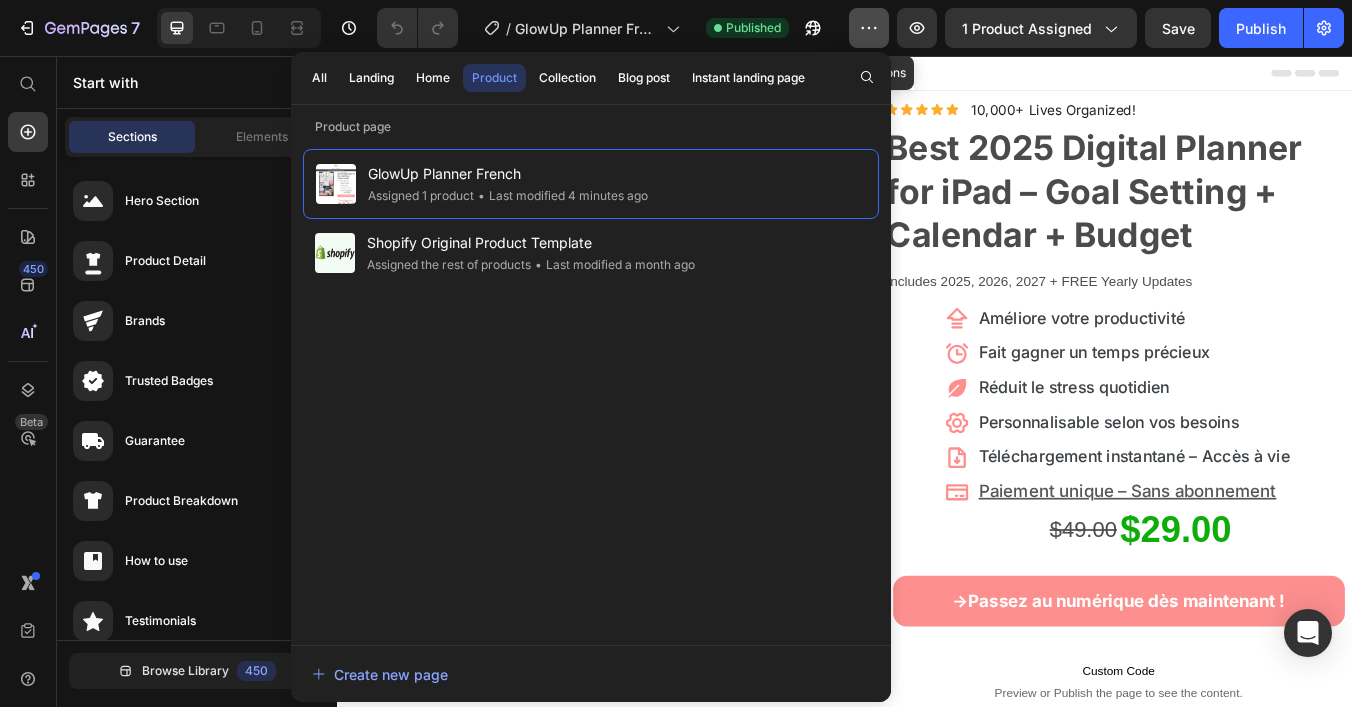 click 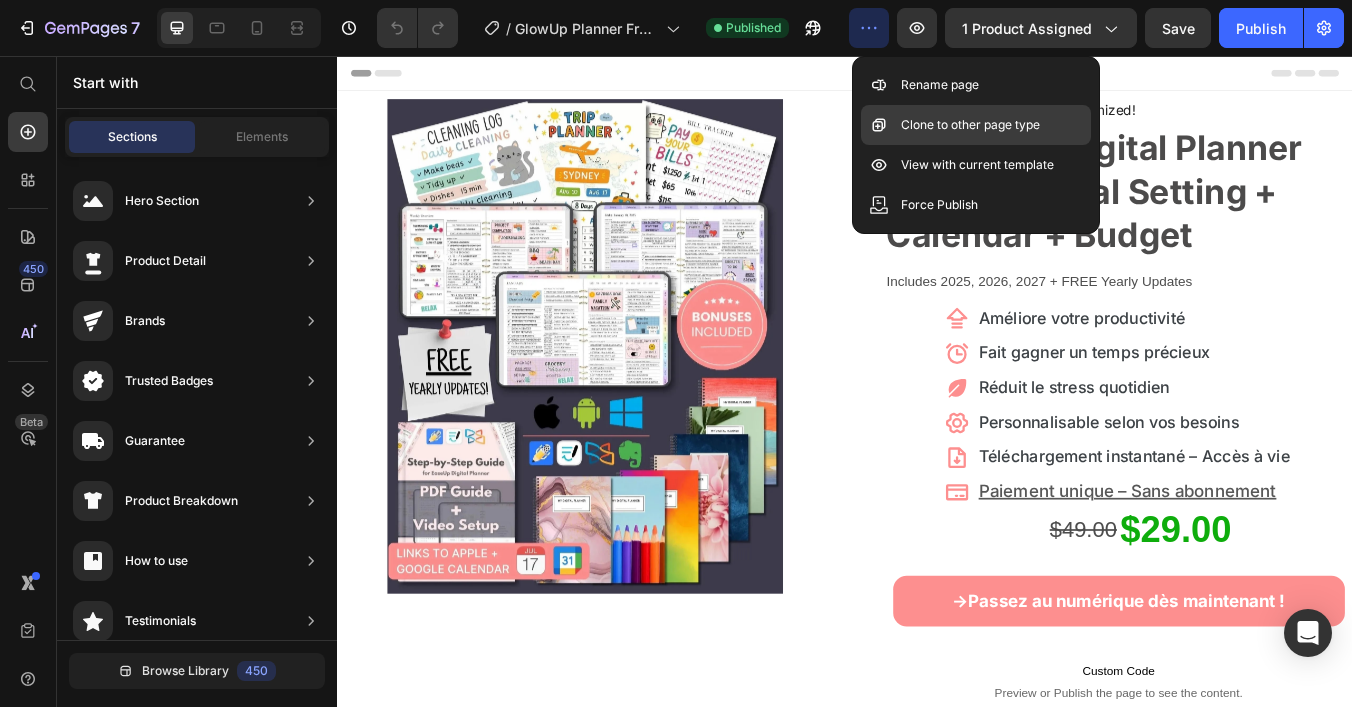 click on "Clone to other page type" at bounding box center (970, 125) 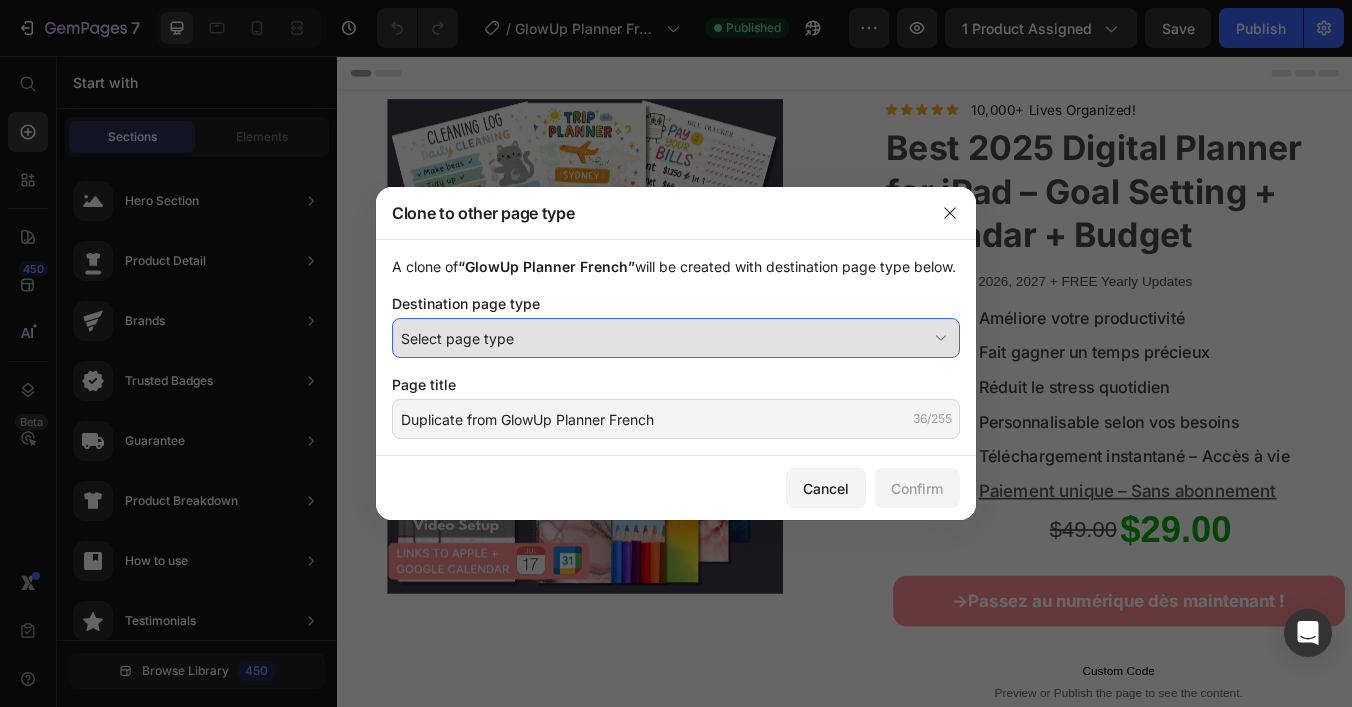 click on "Select page type" at bounding box center (676, 338) 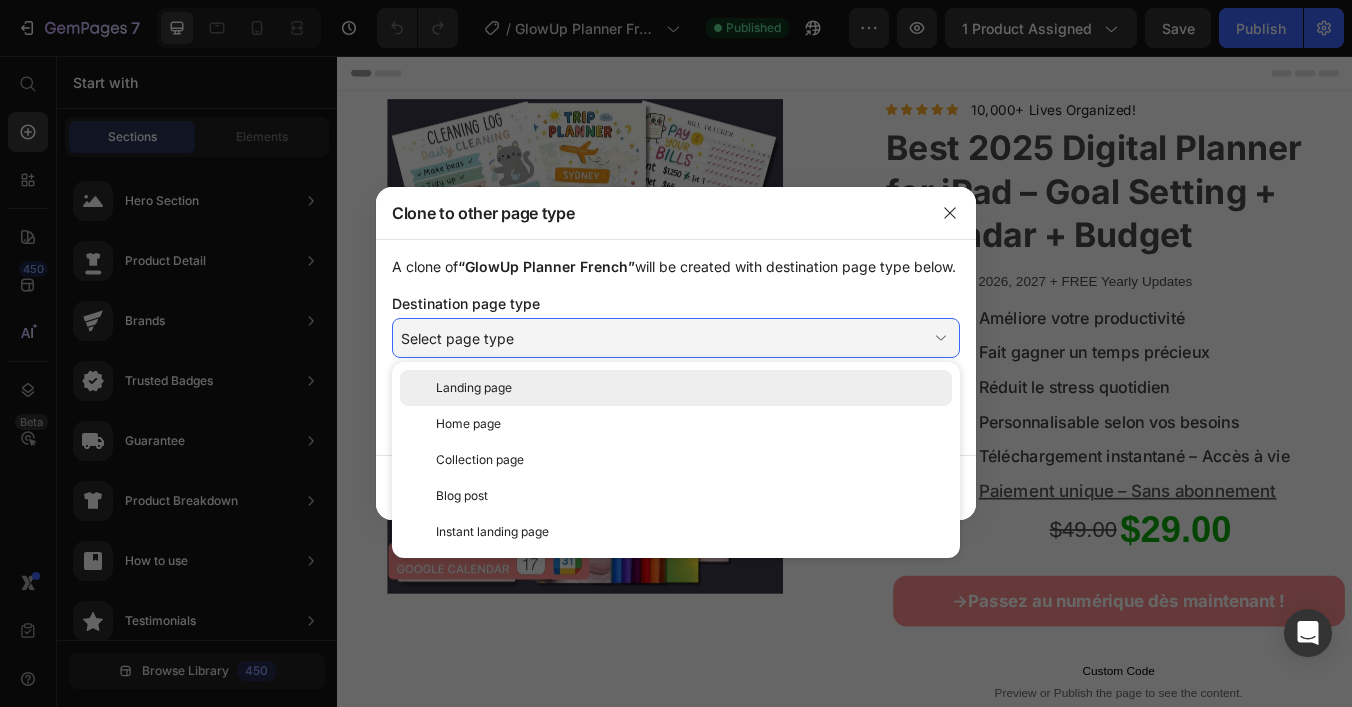 click on "Landing page" at bounding box center [690, 388] 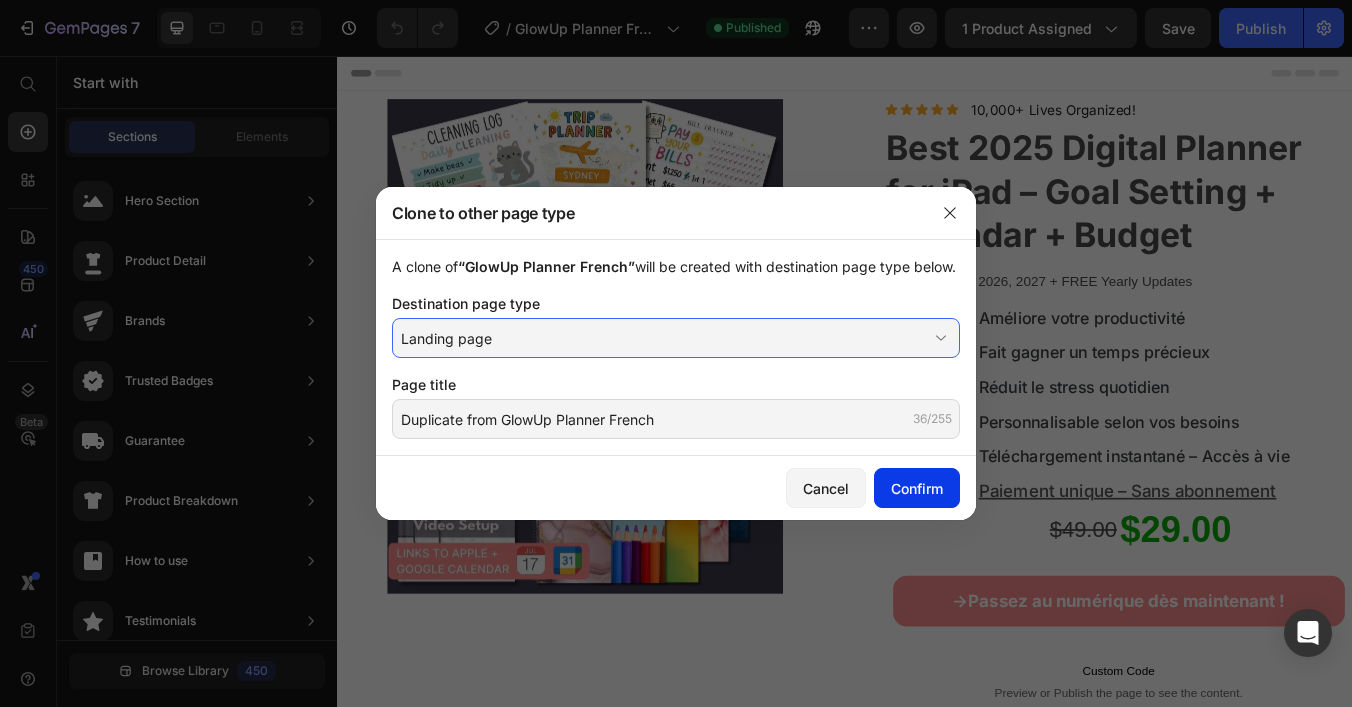 click on "Confirm" at bounding box center (917, 488) 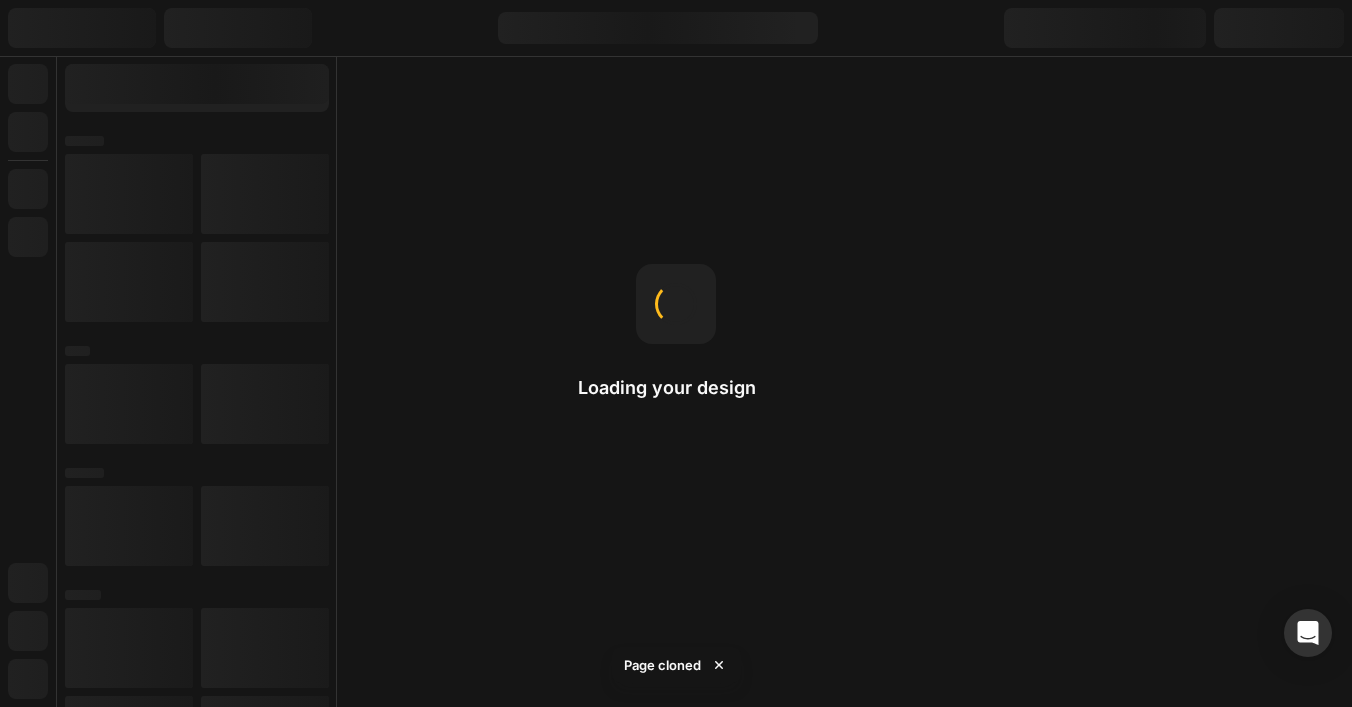 scroll, scrollTop: 0, scrollLeft: 0, axis: both 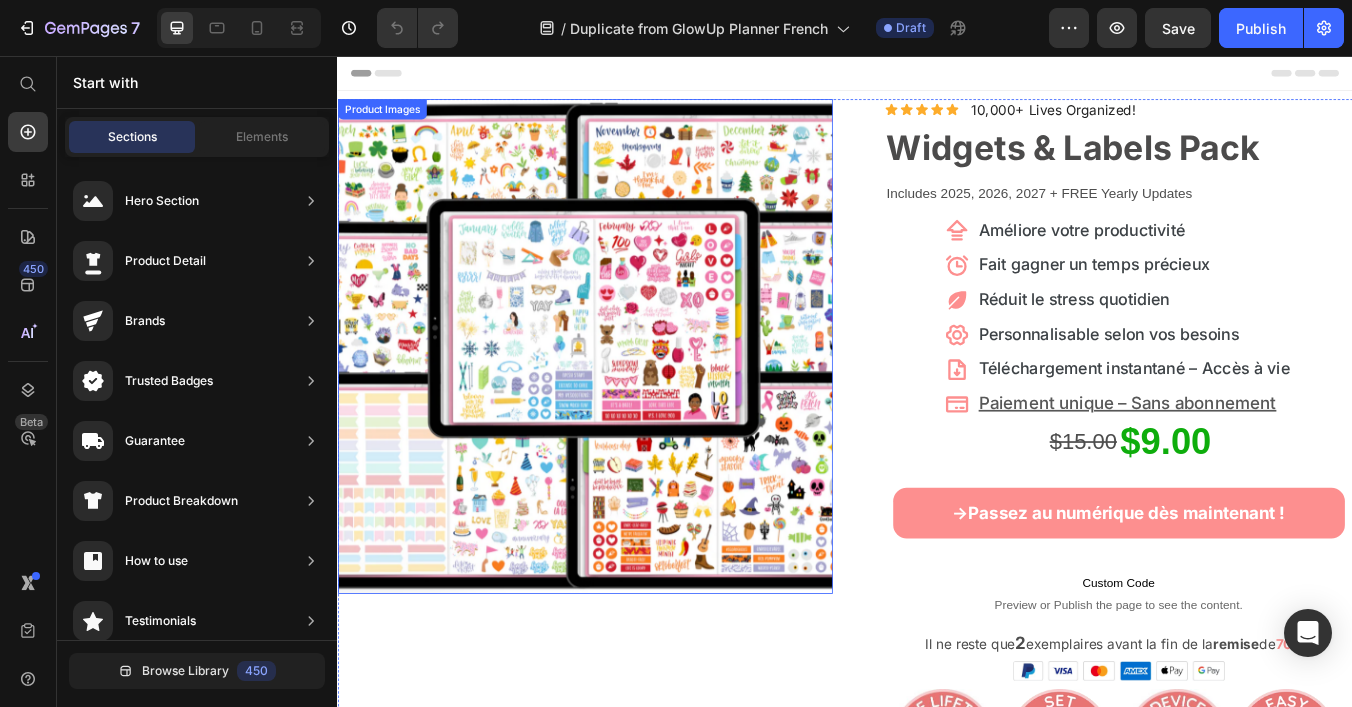 click at bounding box center (629, 399) 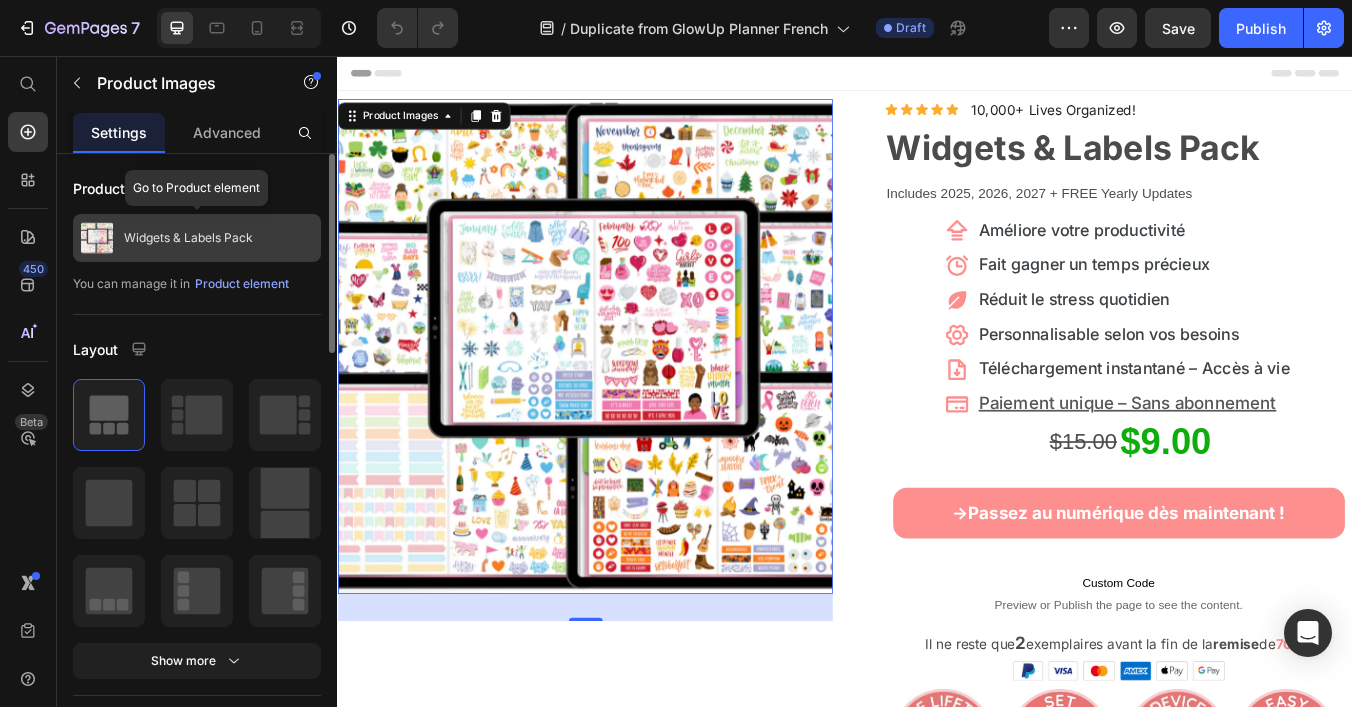 click on "Widgets & Labels Pack" at bounding box center (188, 238) 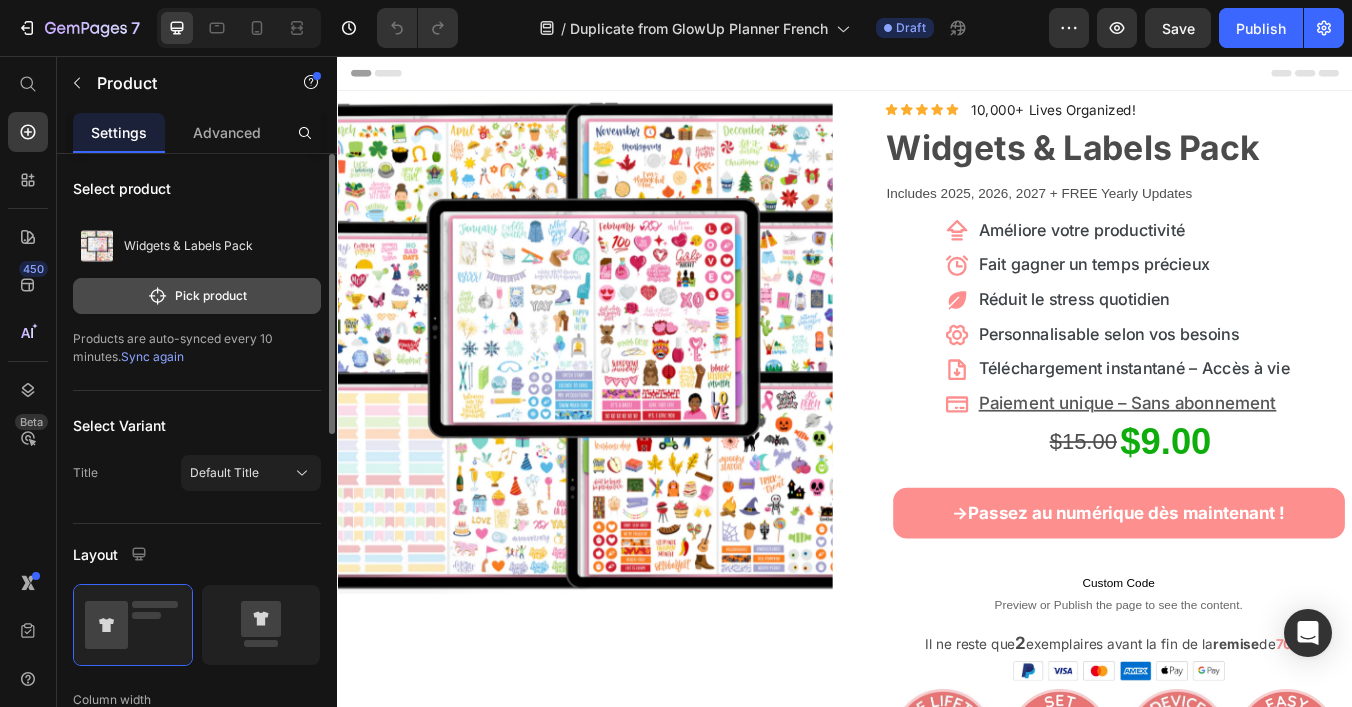 click on "Pick product" at bounding box center [197, 296] 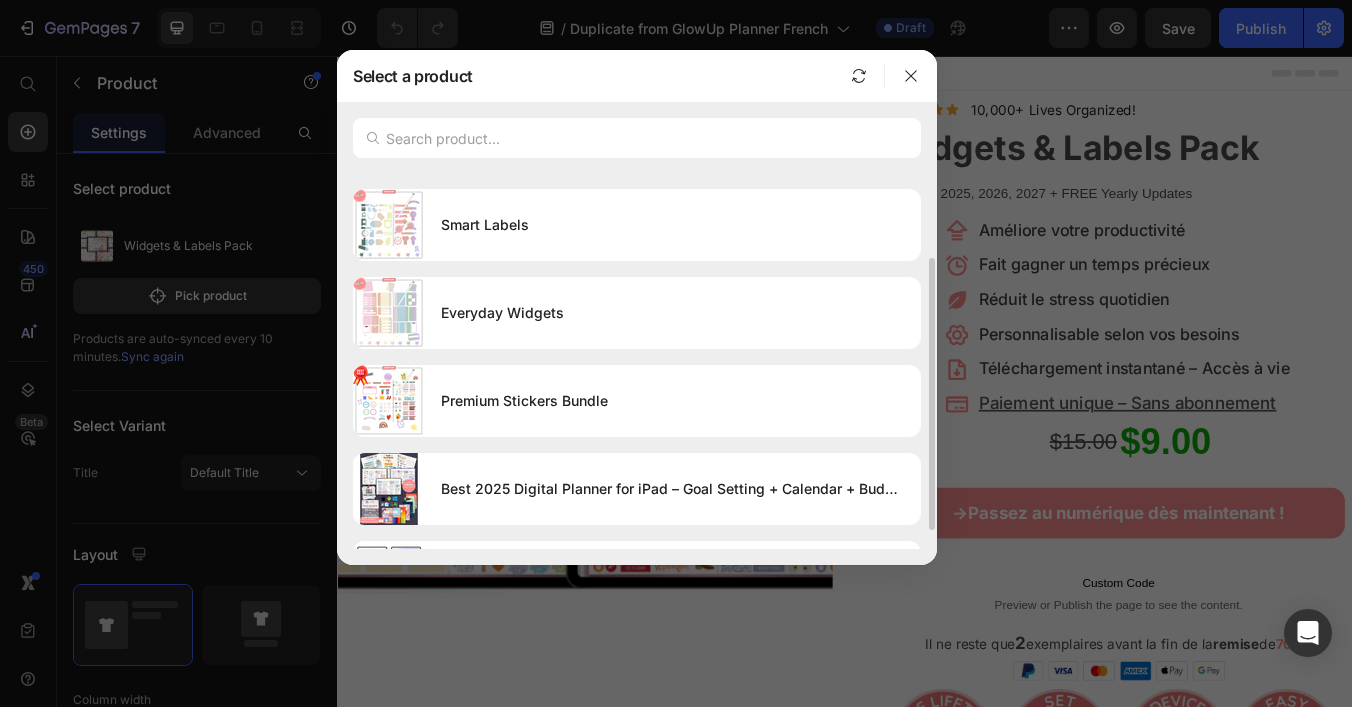 scroll, scrollTop: 140, scrollLeft: 0, axis: vertical 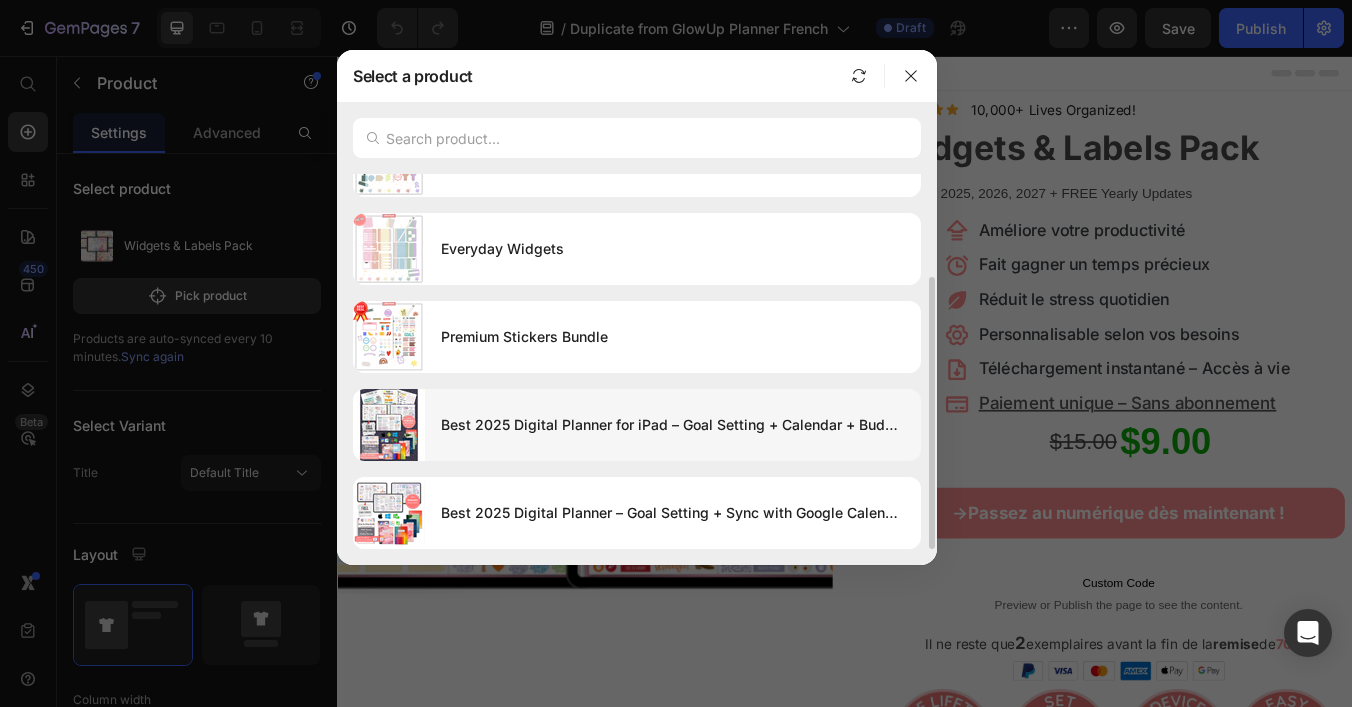 click on "Best 2025 Digital Planner for iPad – Goal Setting + Calendar + Budget" at bounding box center [673, 425] 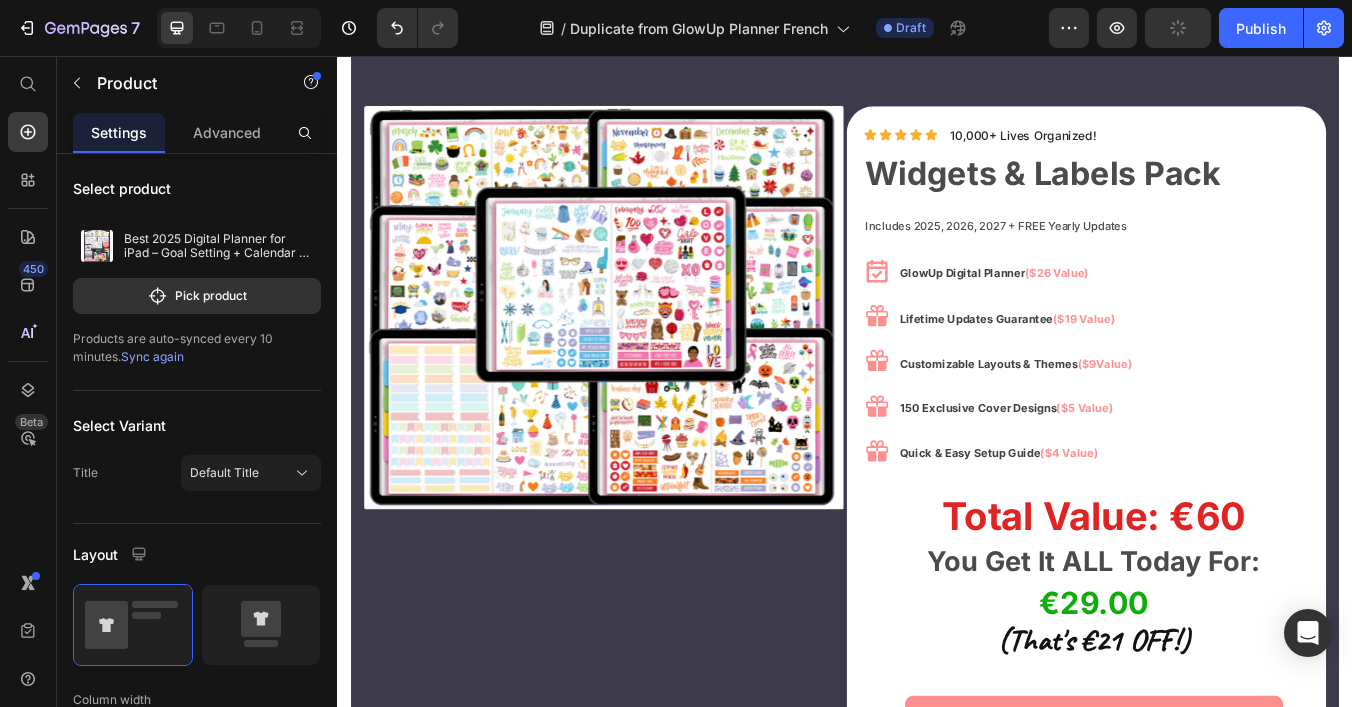scroll, scrollTop: 11480, scrollLeft: 0, axis: vertical 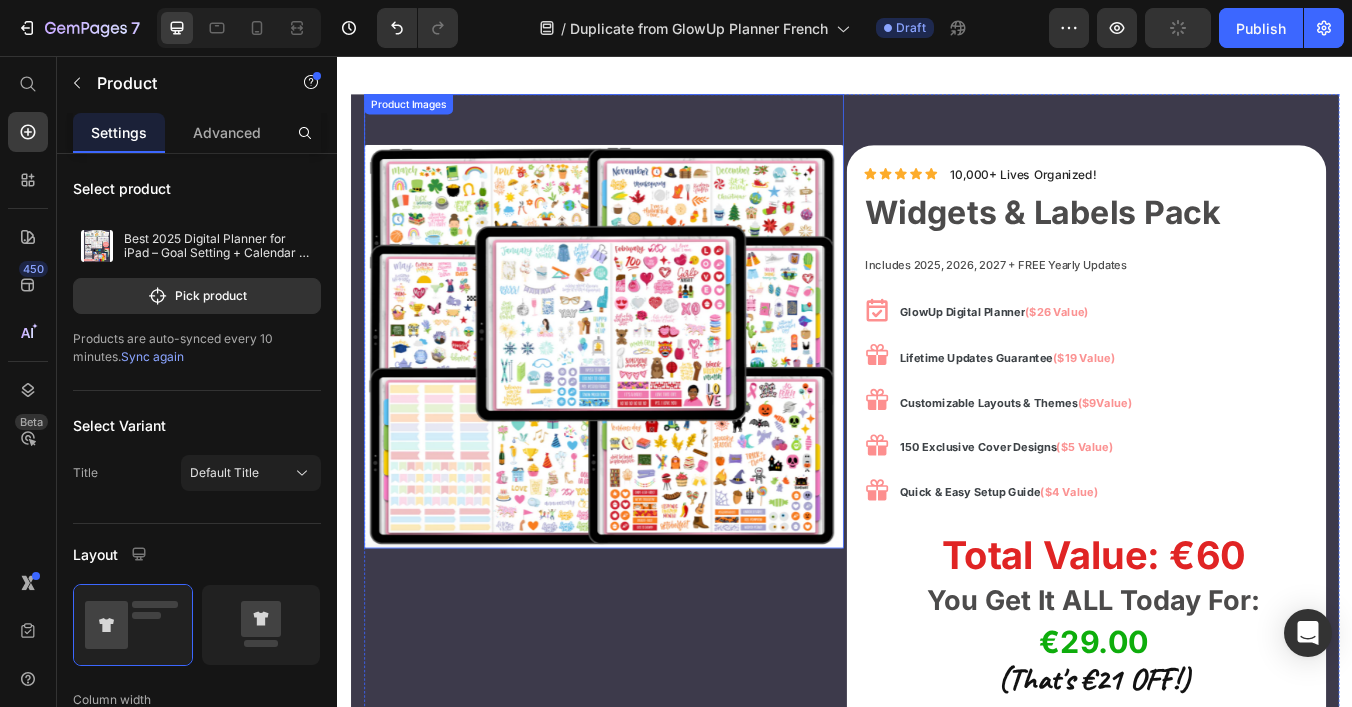 click at bounding box center (651, 399) 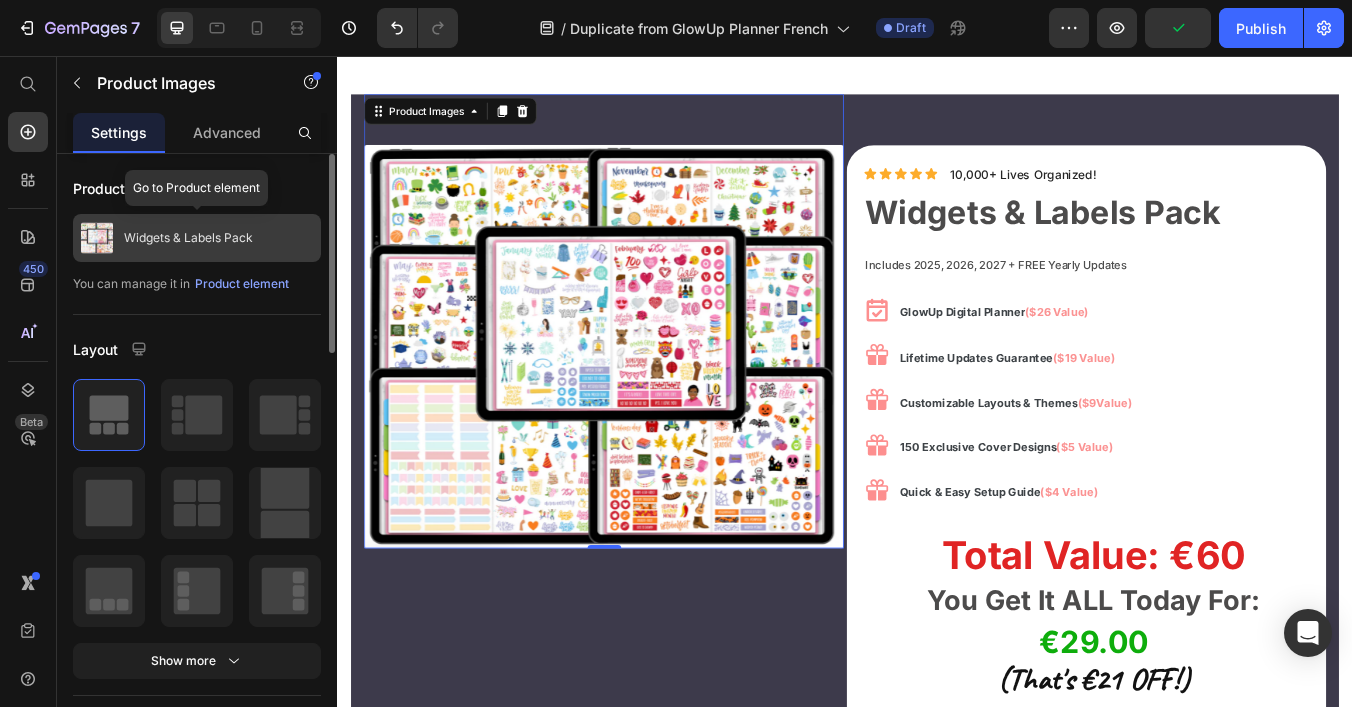 click on "Widgets & Labels Pack" at bounding box center (197, 238) 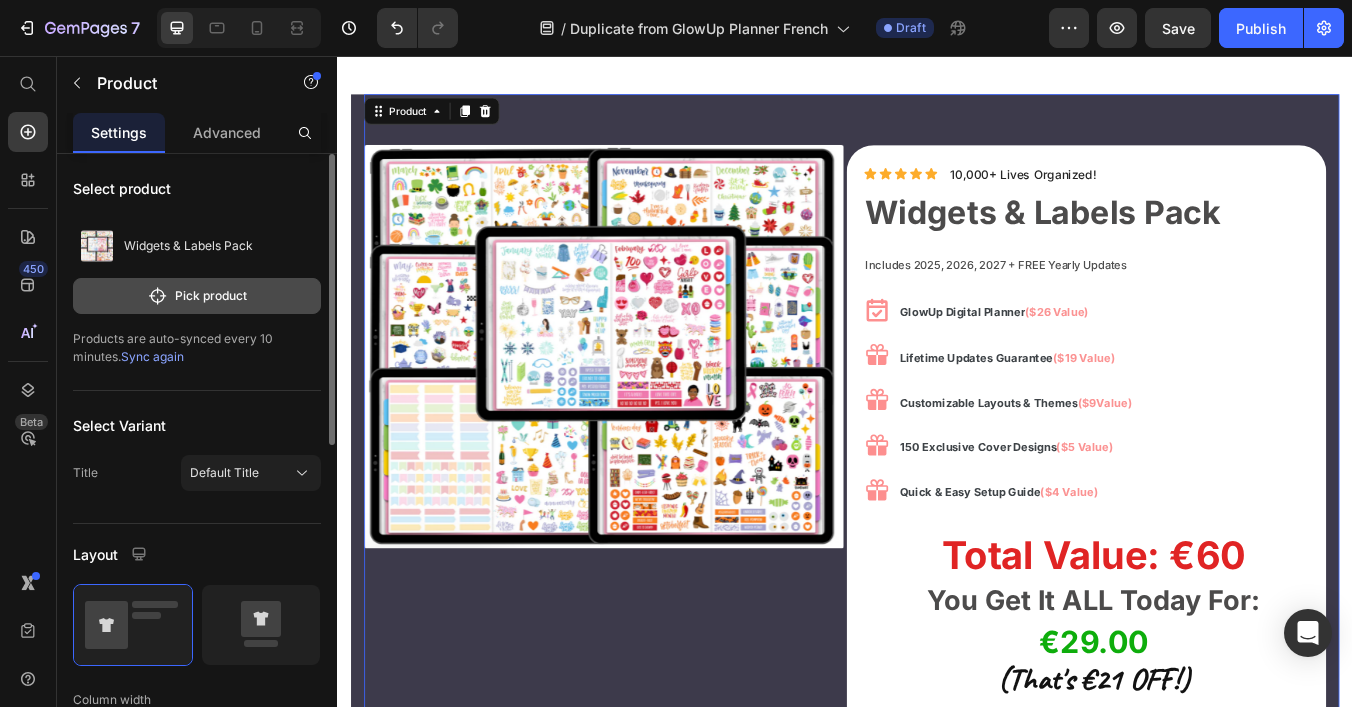click on "Pick product" at bounding box center [197, 296] 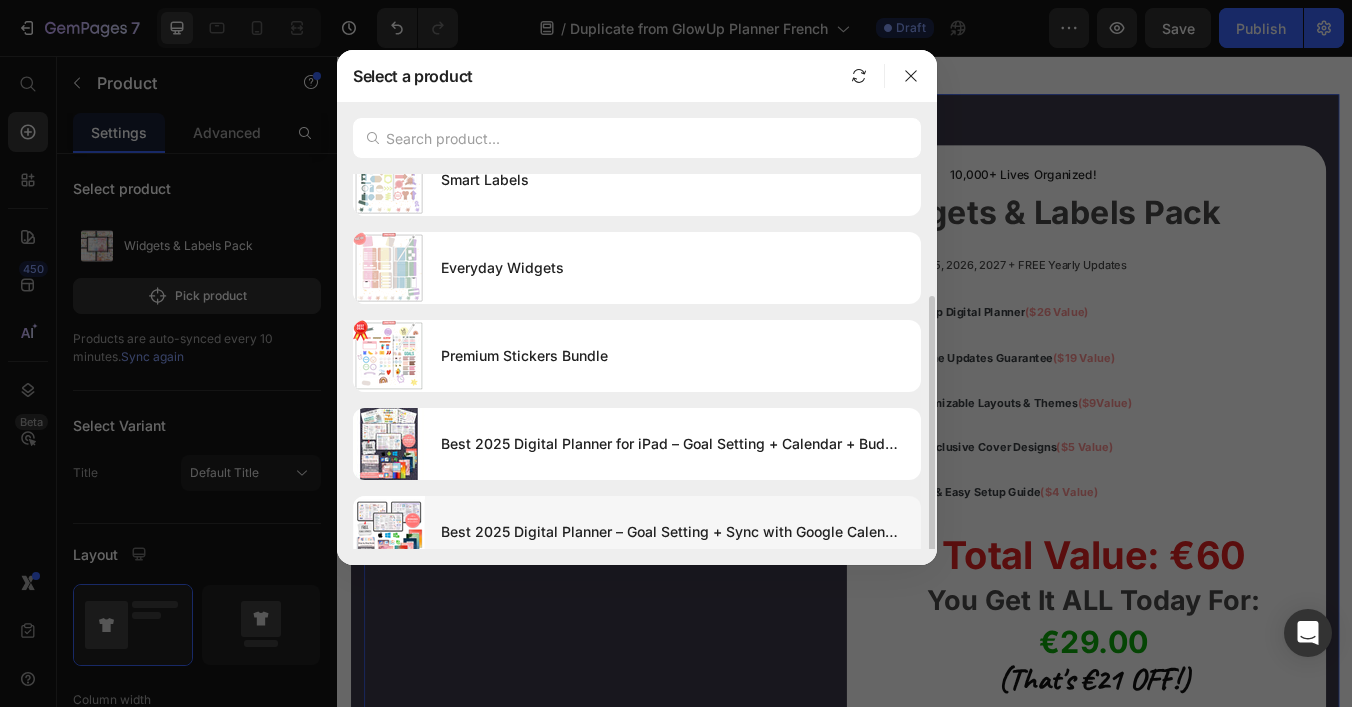 scroll, scrollTop: 140, scrollLeft: 0, axis: vertical 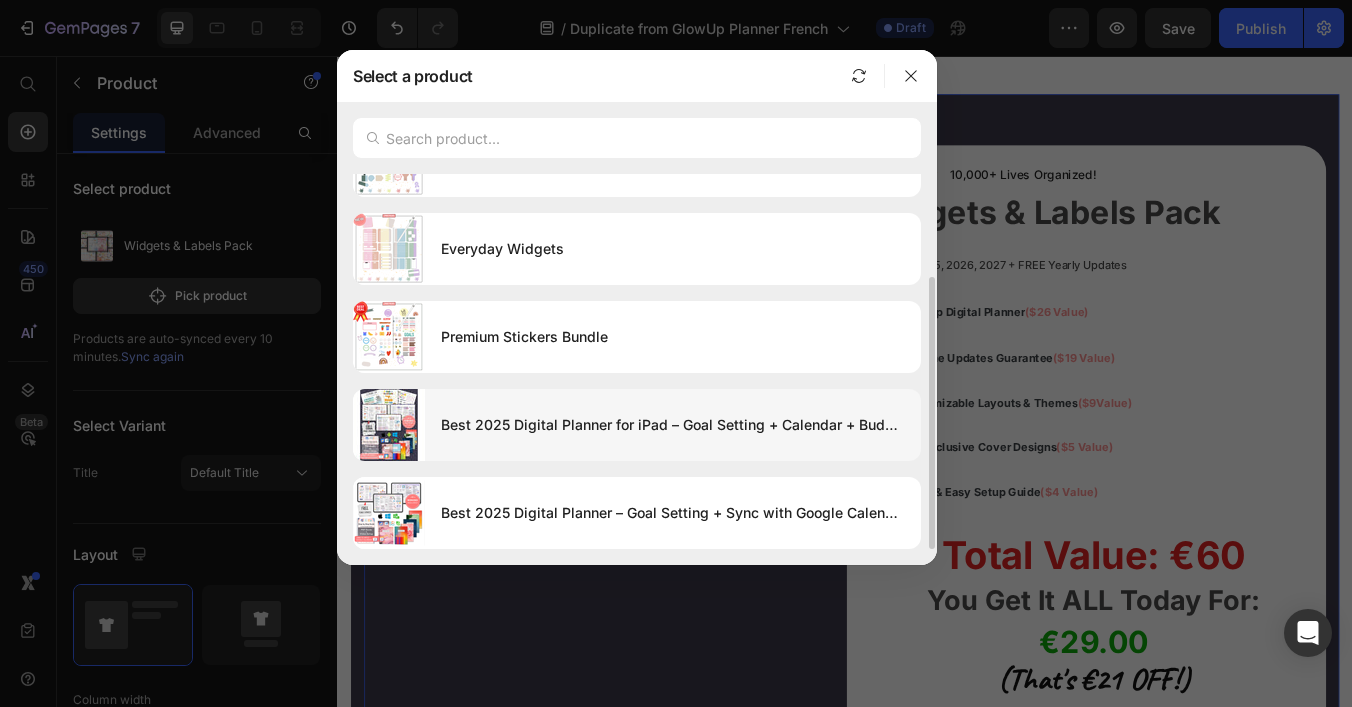 click on "Best 2025 Digital Planner for iPad – Goal Setting + Calendar + Budget" at bounding box center (673, 425) 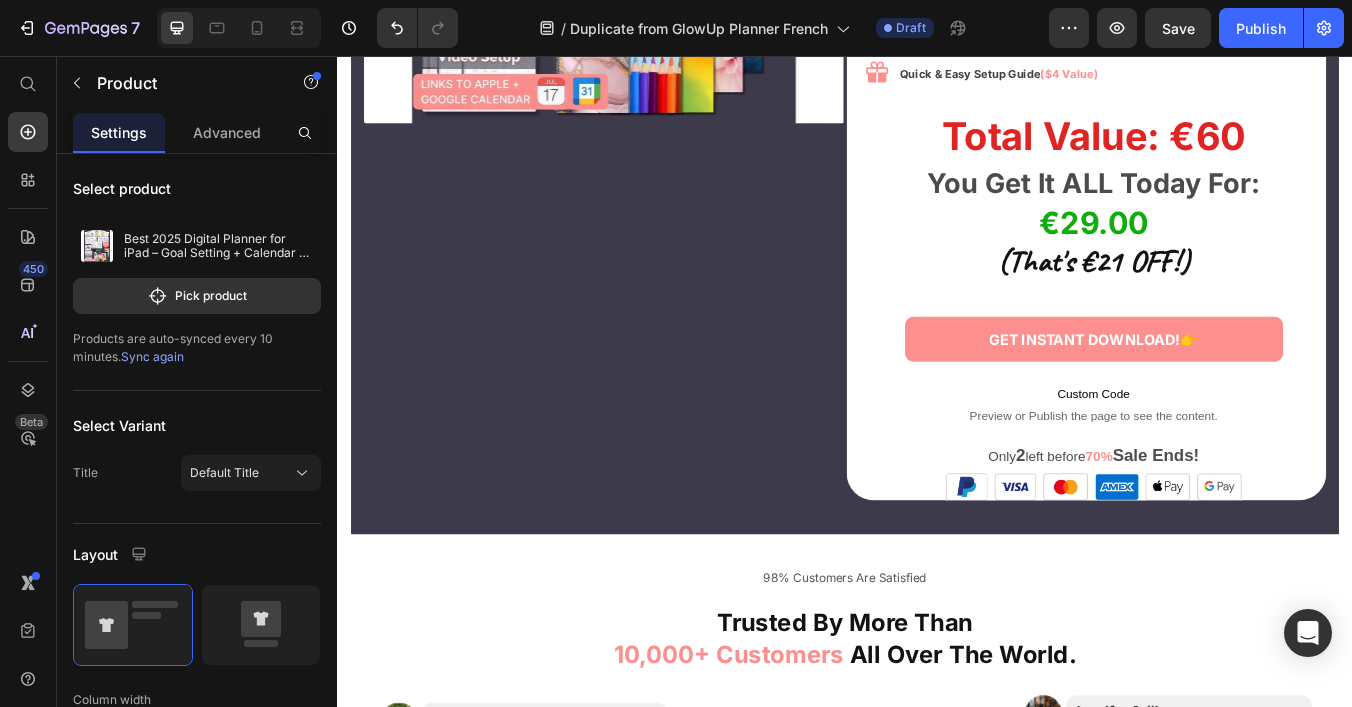scroll, scrollTop: 12024, scrollLeft: 0, axis: vertical 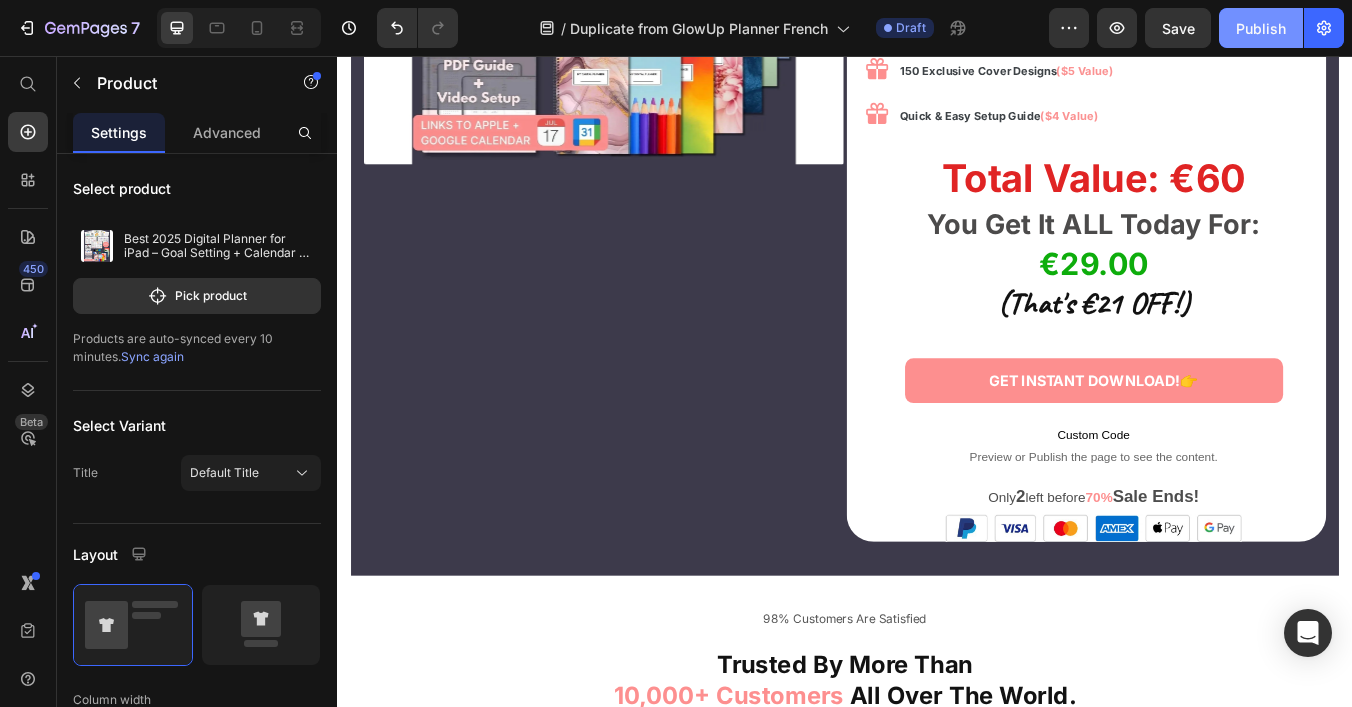 click on "Publish" at bounding box center [1261, 28] 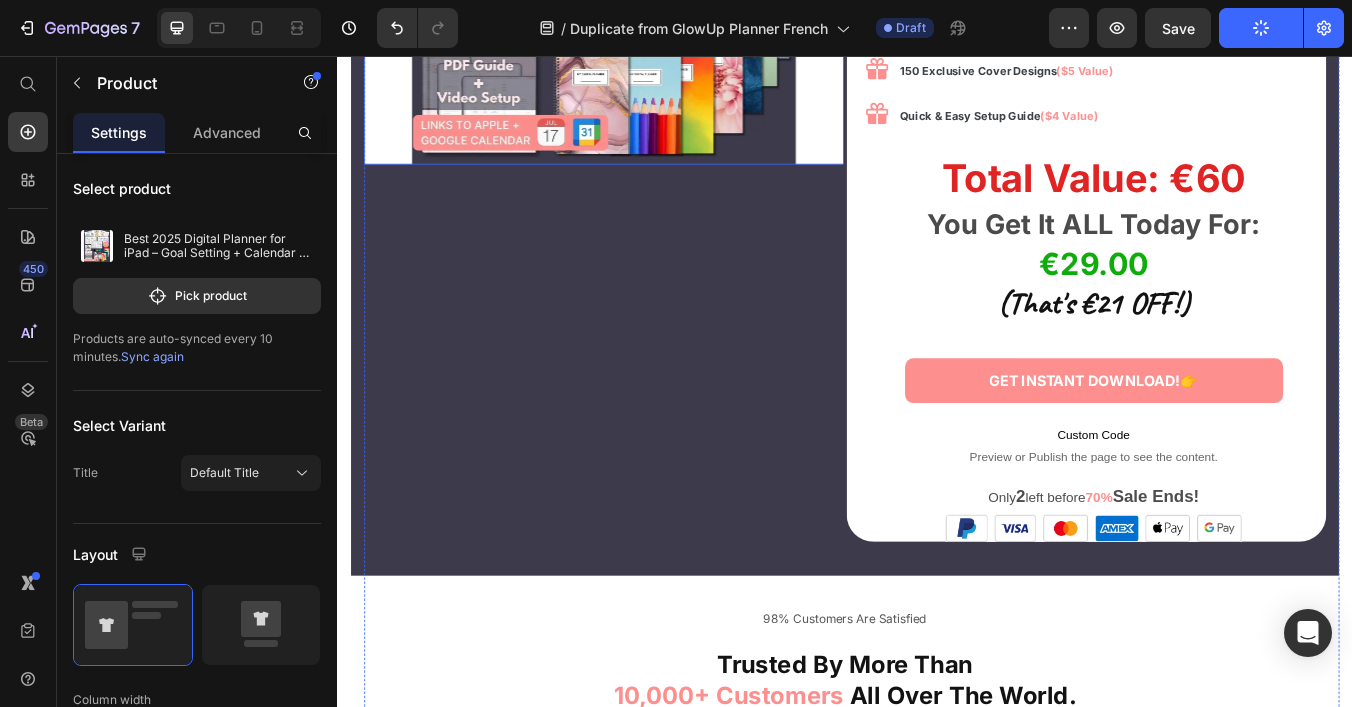 type 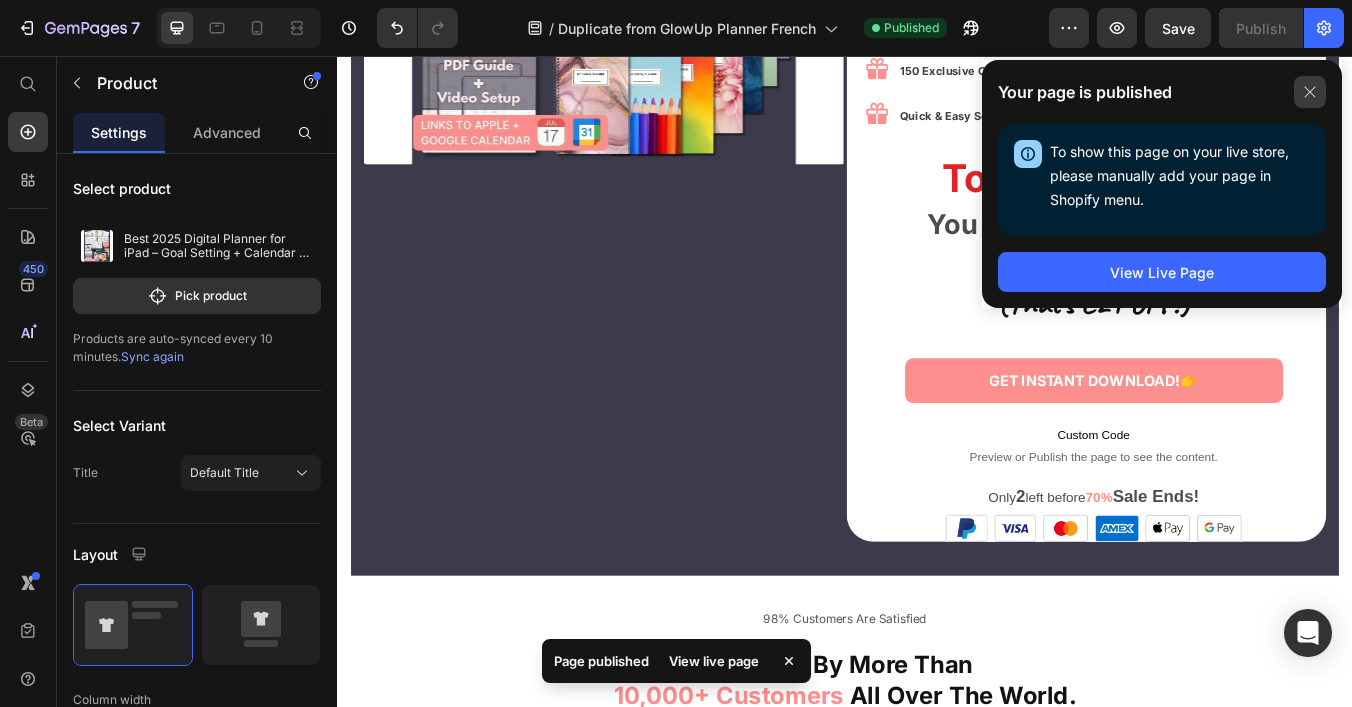 click 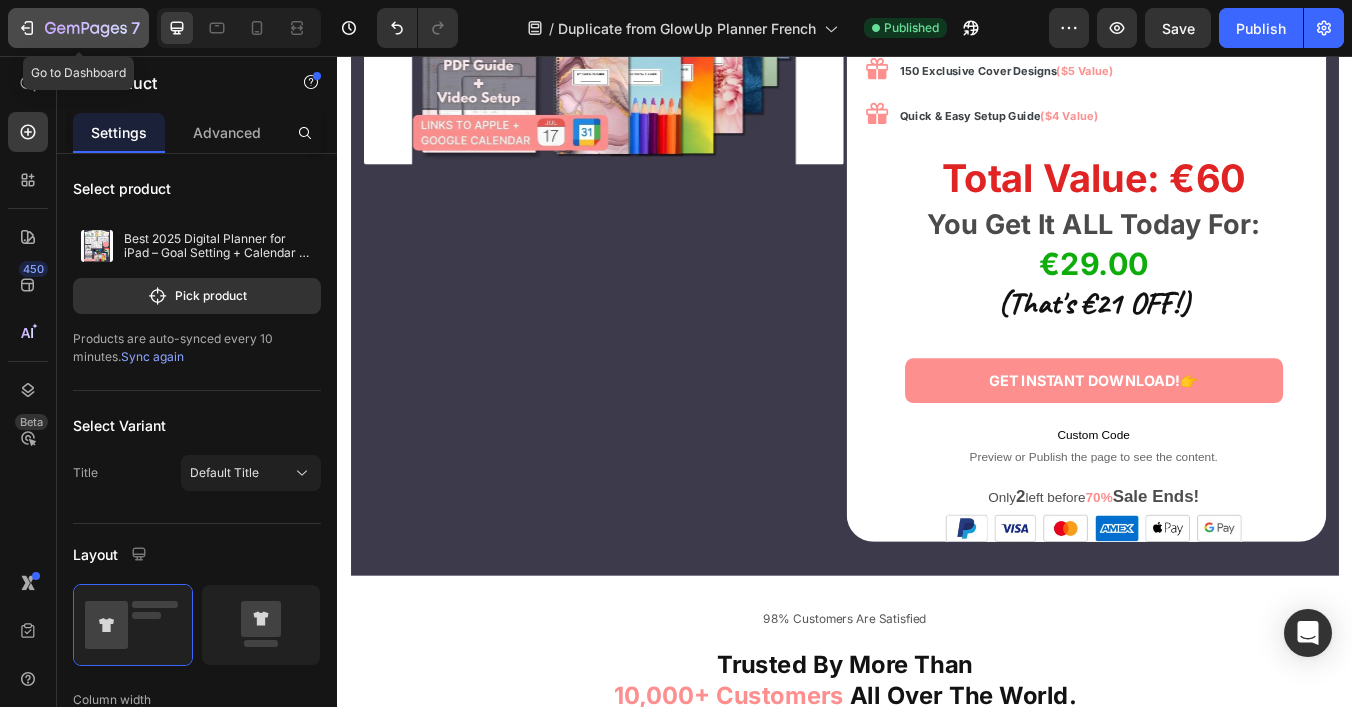click 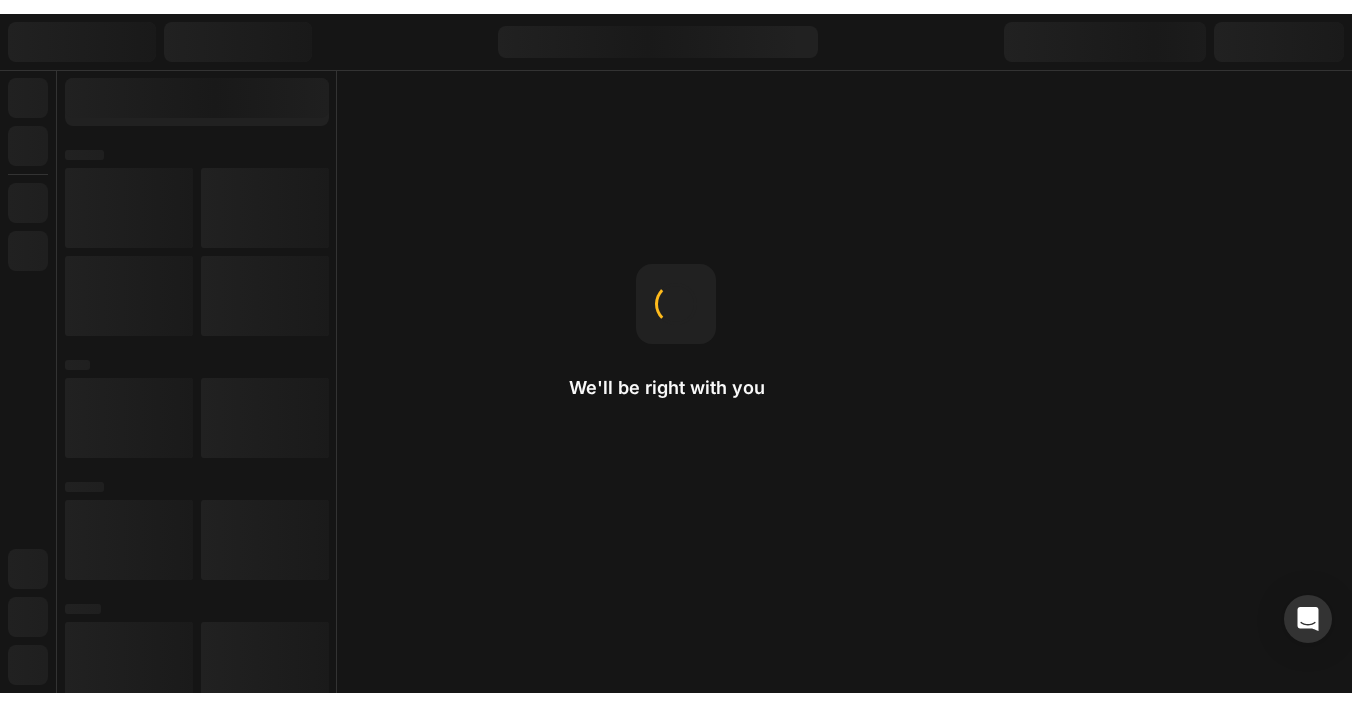 scroll, scrollTop: 0, scrollLeft: 0, axis: both 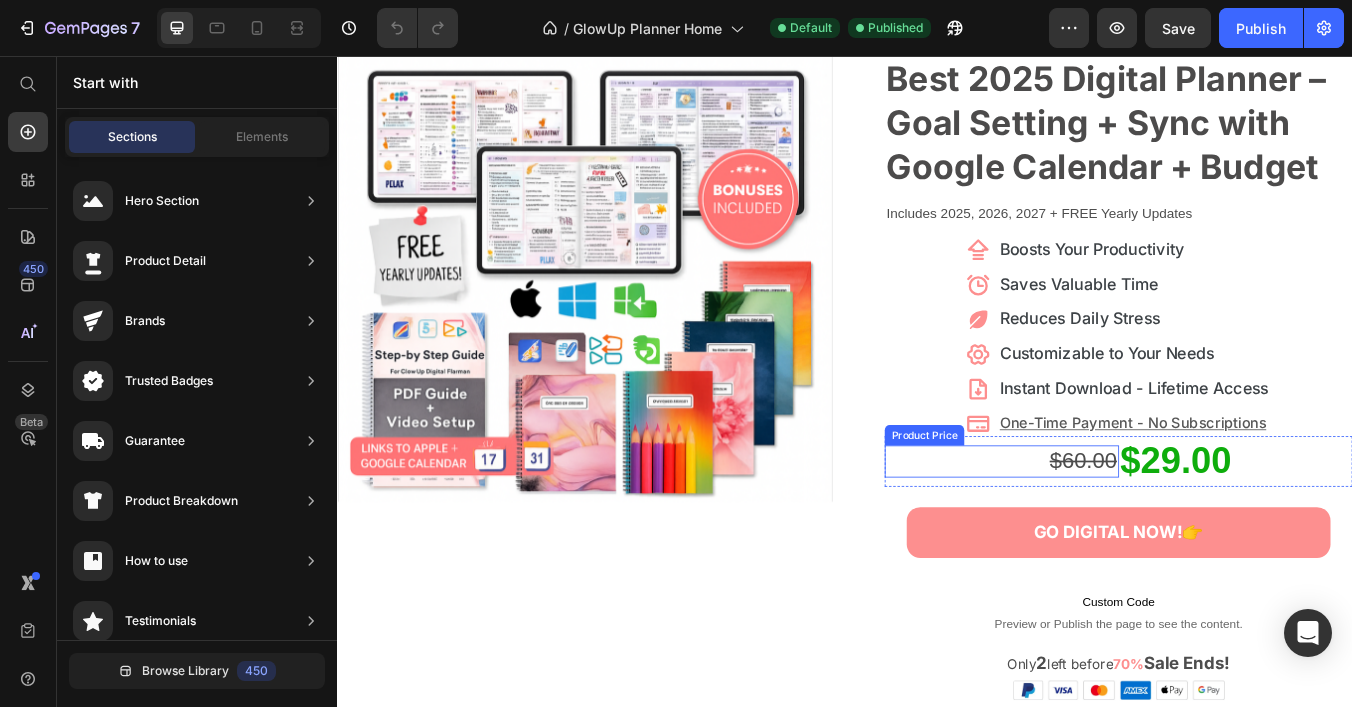 click on "$60.00" at bounding box center (1122, 535) 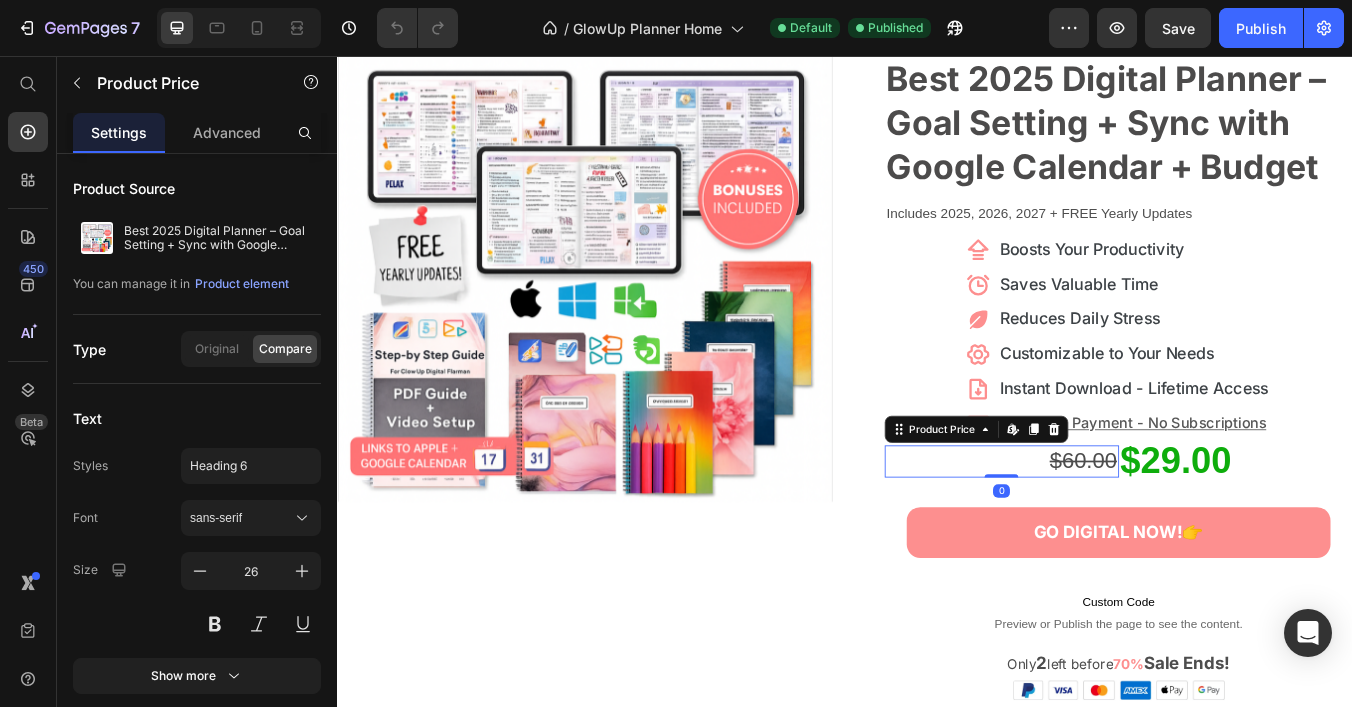 click on "$60.00" at bounding box center [1122, 535] 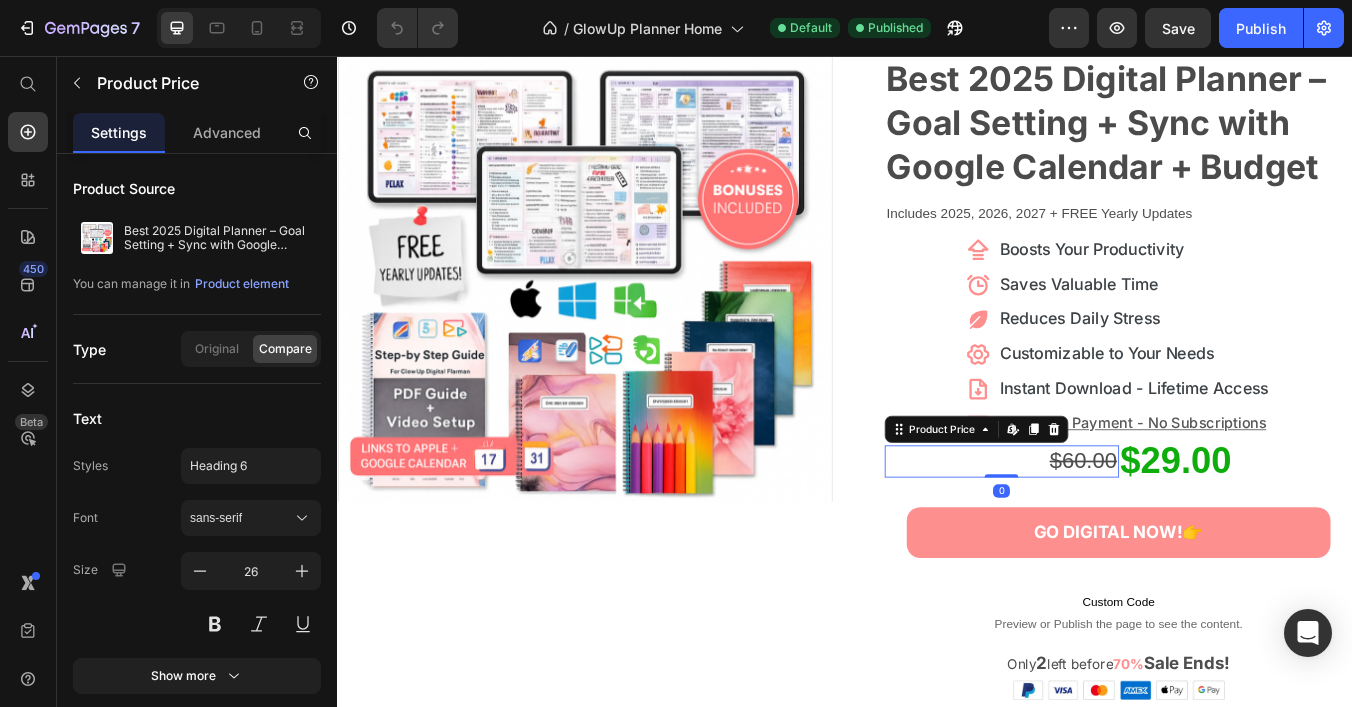 click on "$60.00 Product Price   Edit content in Shopify 0" at bounding box center [1122, 535] 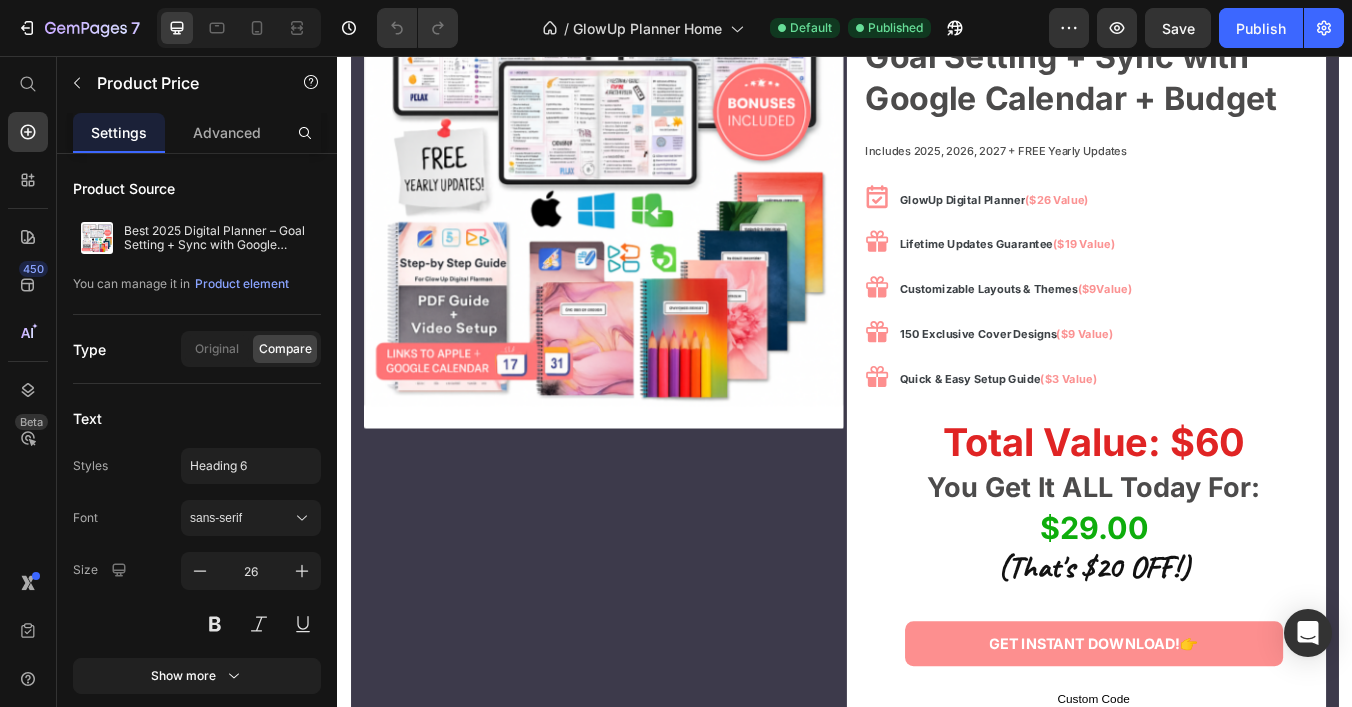 scroll, scrollTop: 9107, scrollLeft: 0, axis: vertical 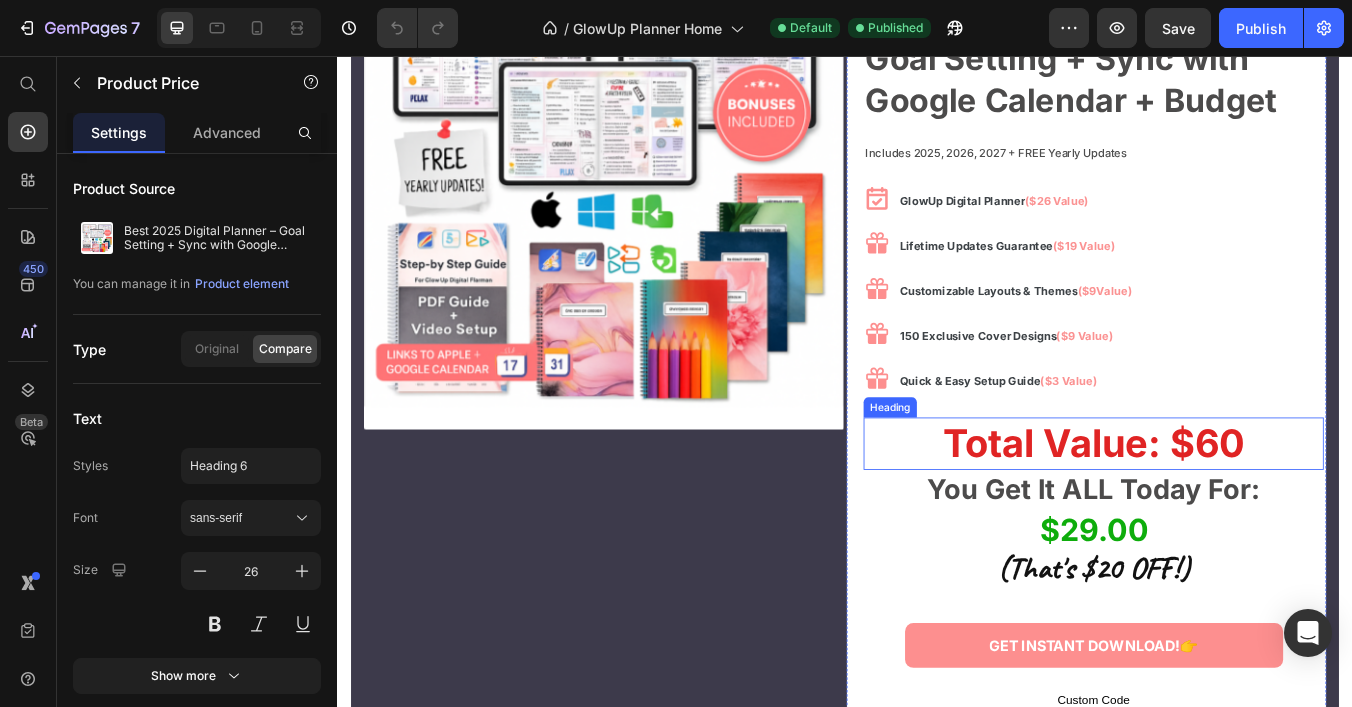 click on "Total Value: $60" at bounding box center [1231, 513] 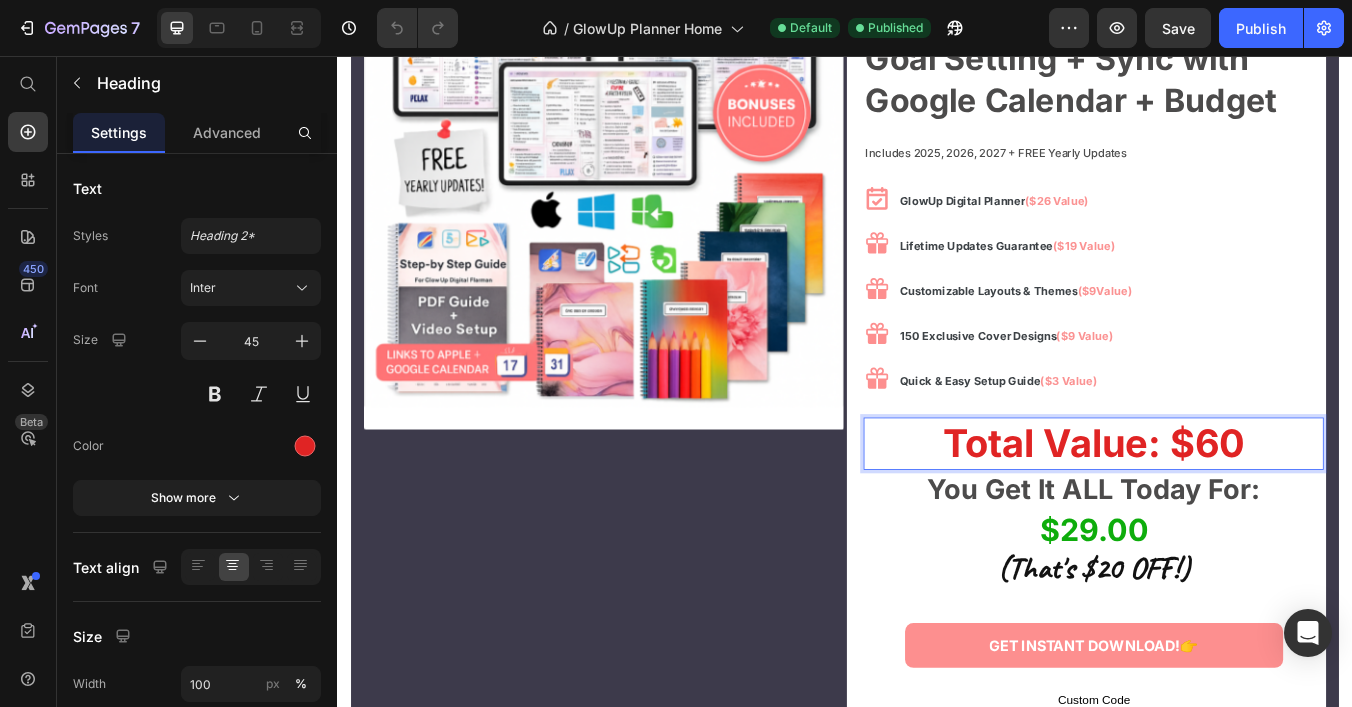 click on "Total Value: $60" at bounding box center (1231, 513) 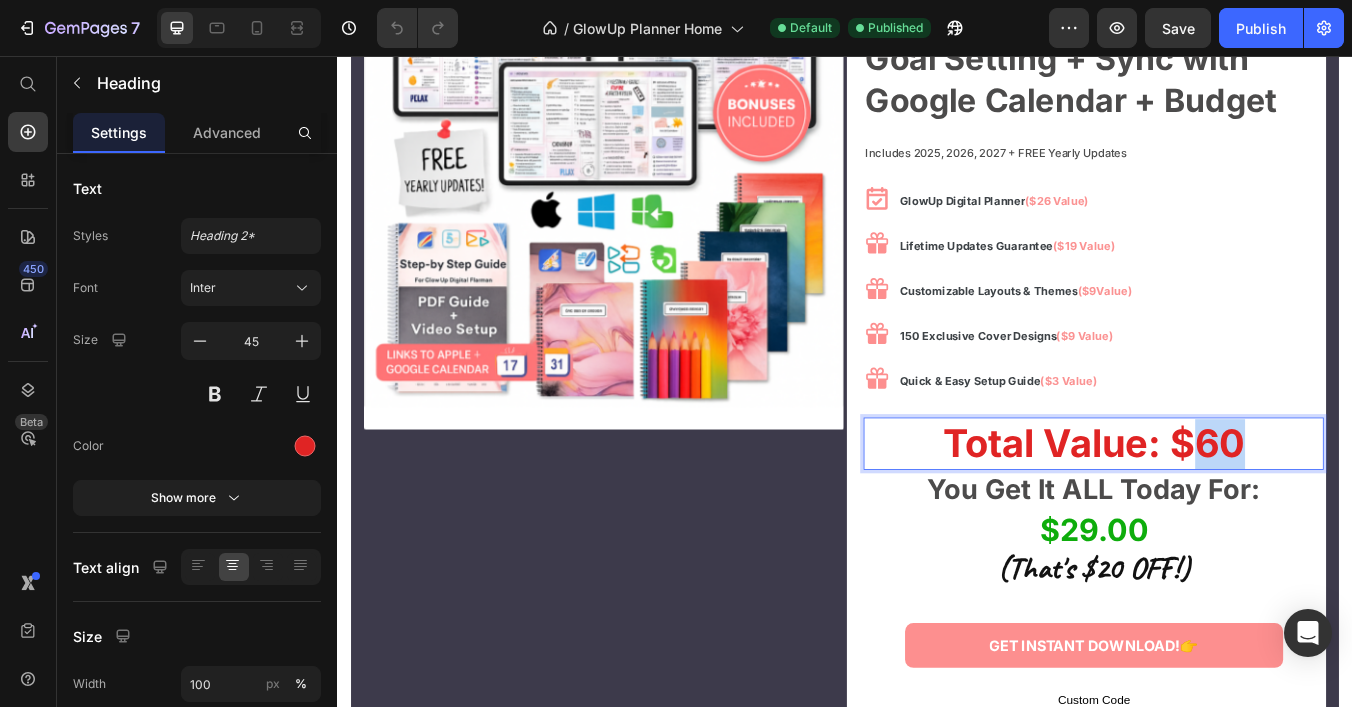 drag, startPoint x: 1347, startPoint y: 527, endPoint x: 1391, endPoint y: 525, distance: 44.04543 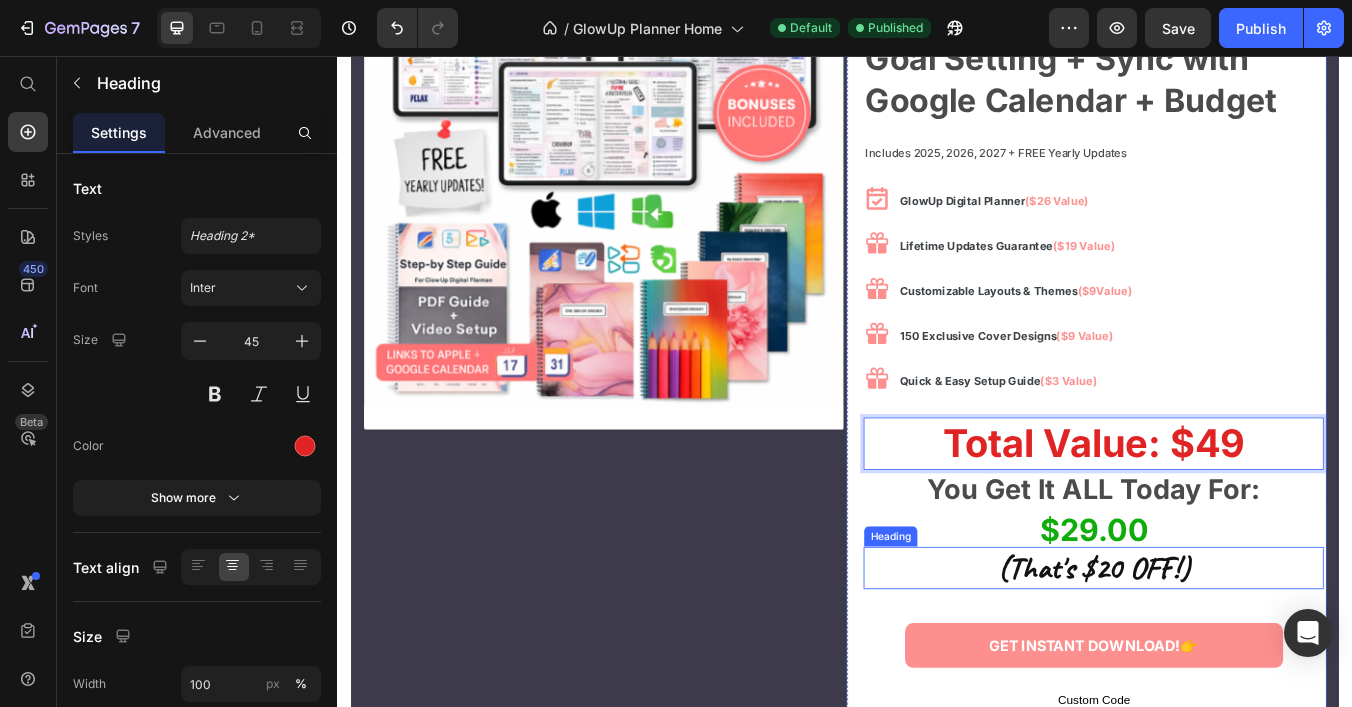 click on "(That's $20 OFF!)" at bounding box center [1231, 661] 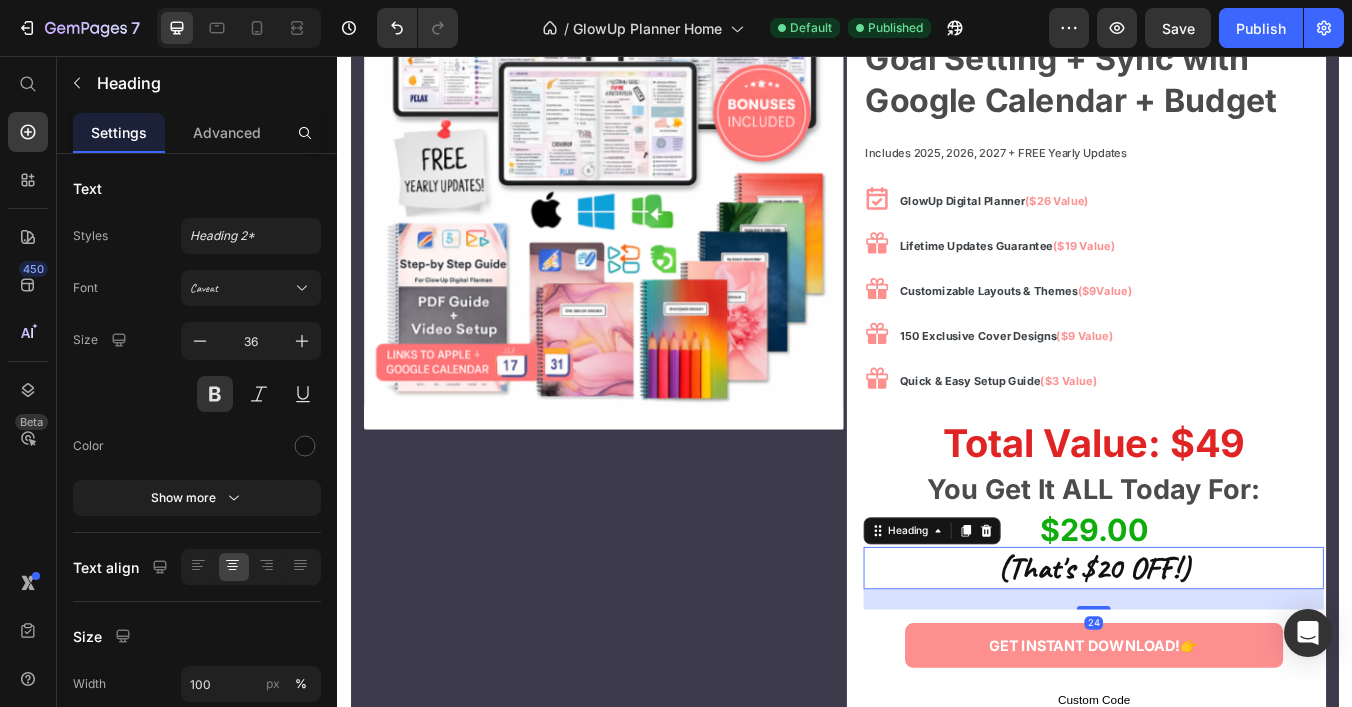 click on "(That's $20 OFF!)" at bounding box center (1231, 661) 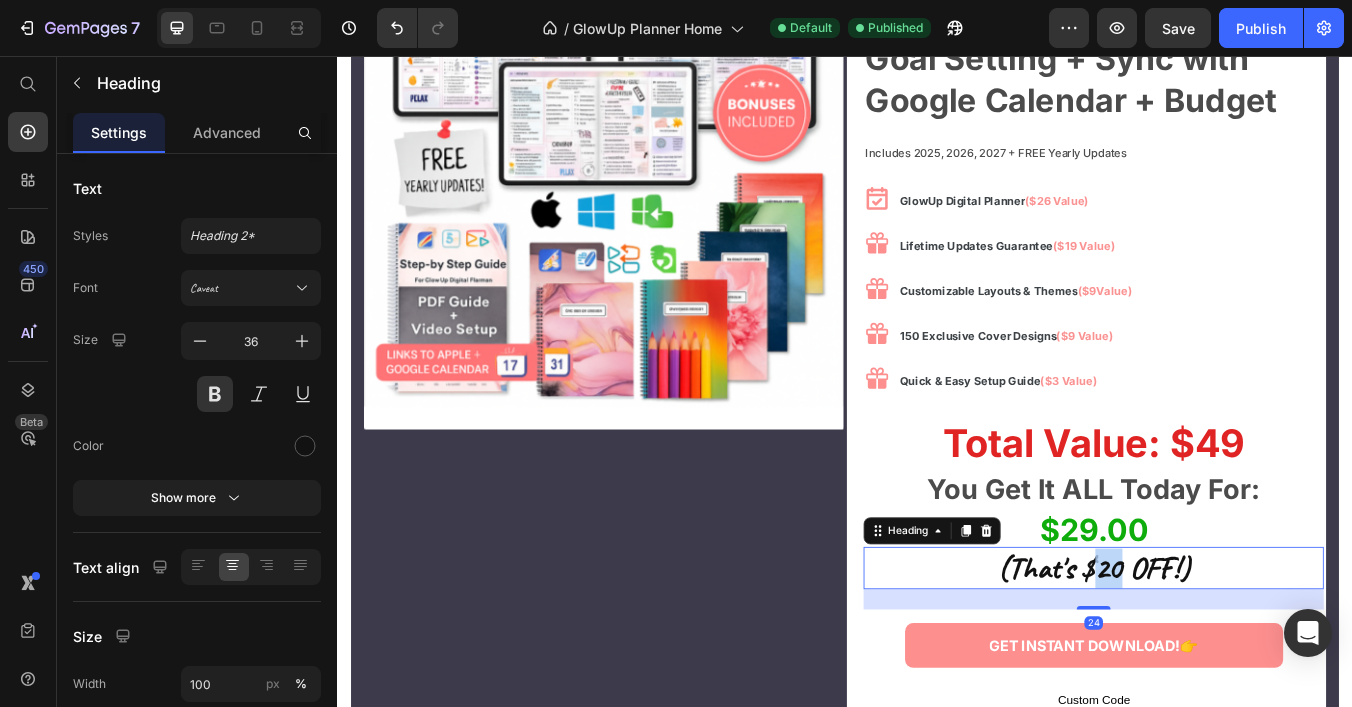 click on "(That's $20 OFF!)" at bounding box center (1231, 661) 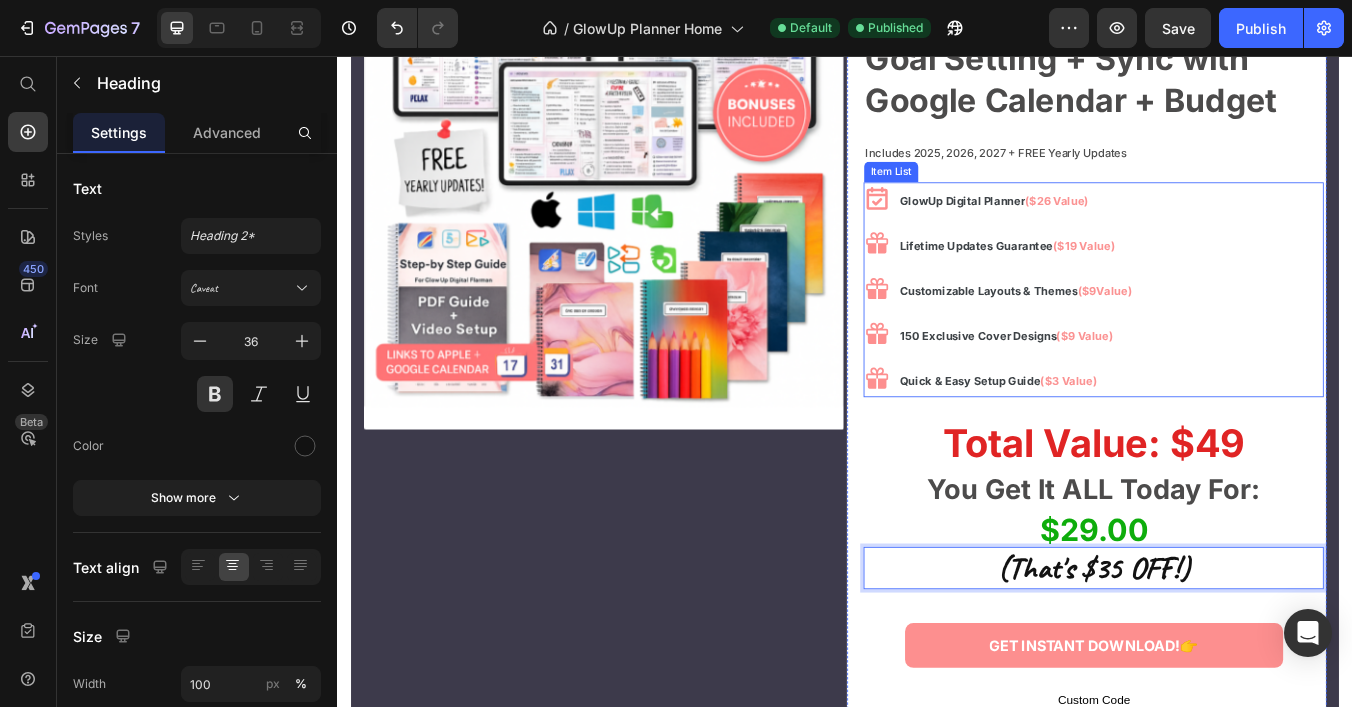 click on "GlowUp Digital Planner  ($26 Value)
Lifetime Updates Guarantee  ($19 Value)
Customizable Layouts & Themes  ($9Value)
150 Exclusive Cover Designs  ($9 Value)
Quick & Easy Setup Guide  ($3 Value)" at bounding box center (1231, 332) 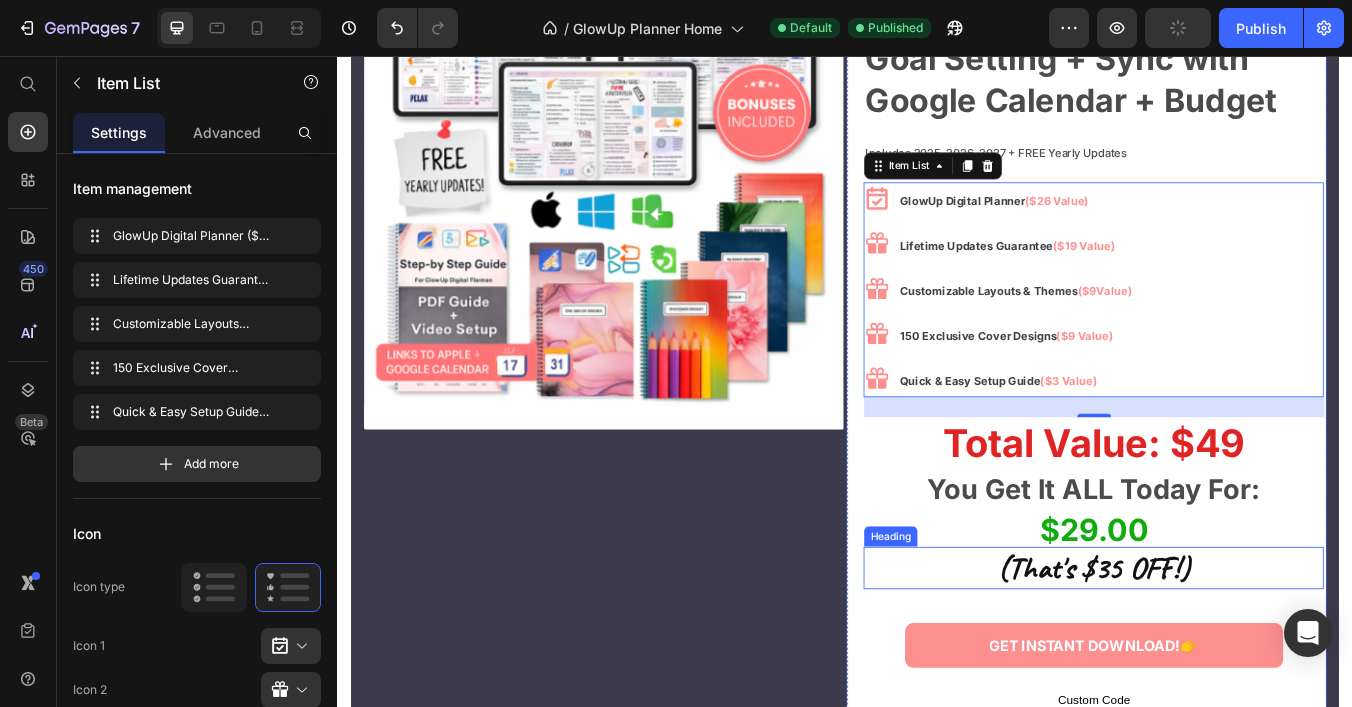 click on "(That's $35 OFF!)" at bounding box center [1231, 661] 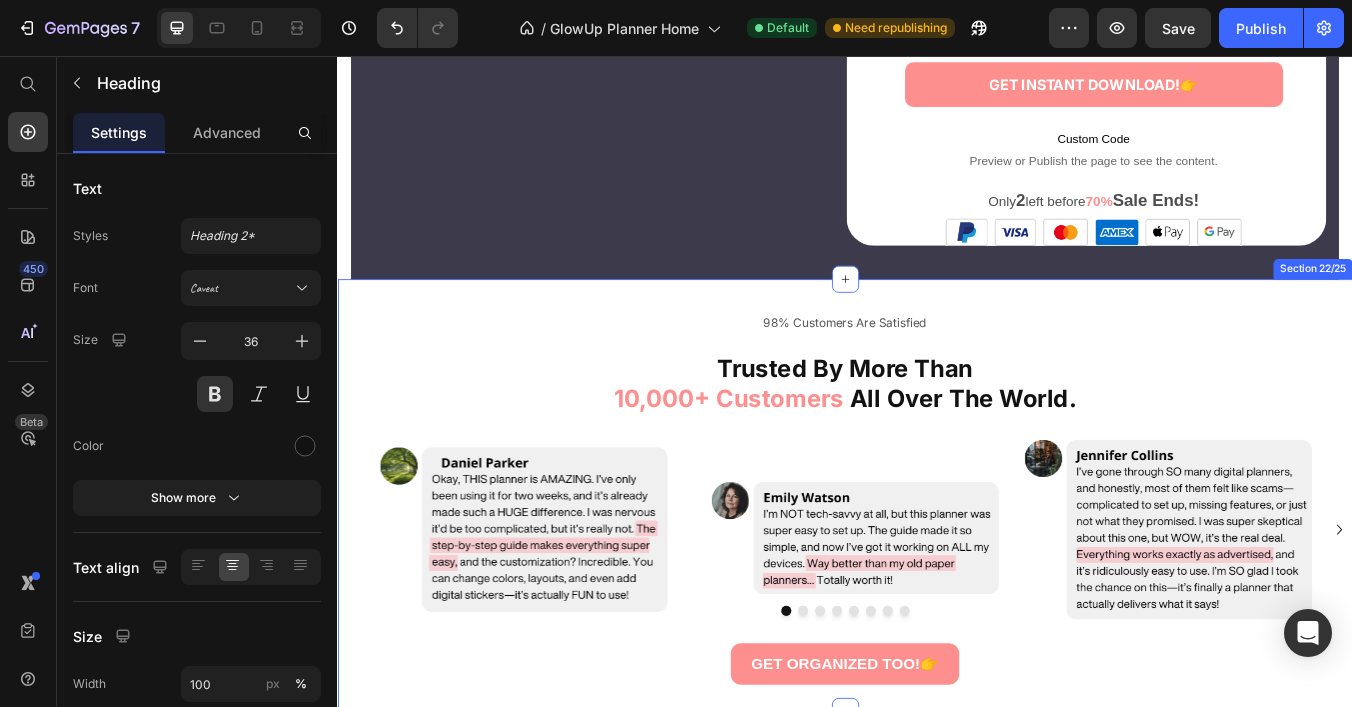 scroll, scrollTop: 9790, scrollLeft: 0, axis: vertical 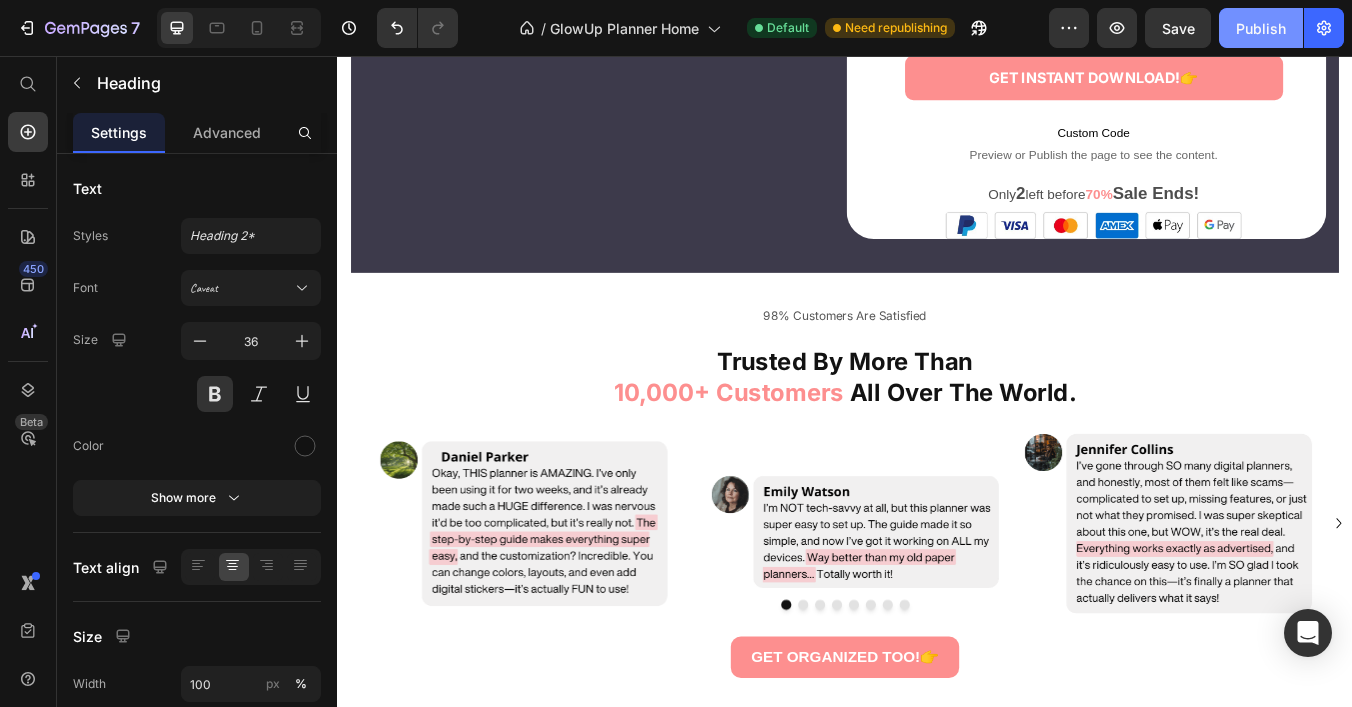click on "Publish" at bounding box center [1261, 28] 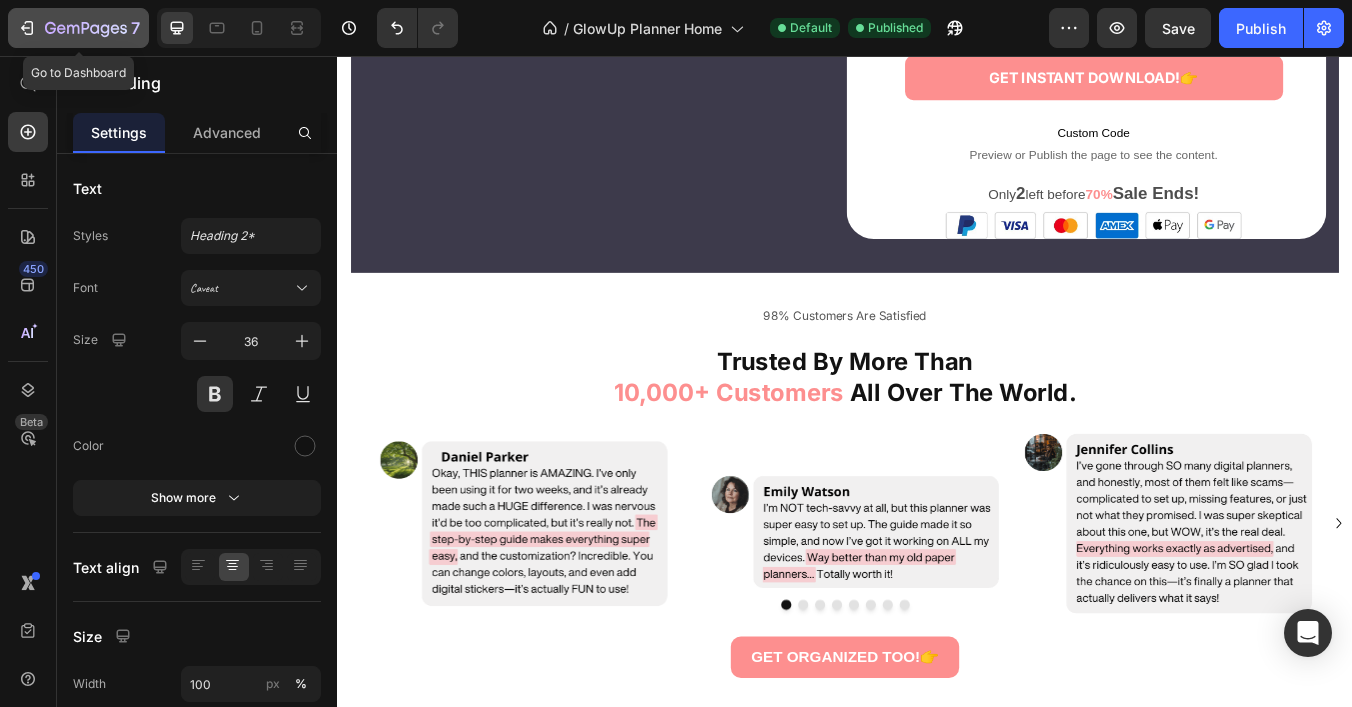 click on "7" 